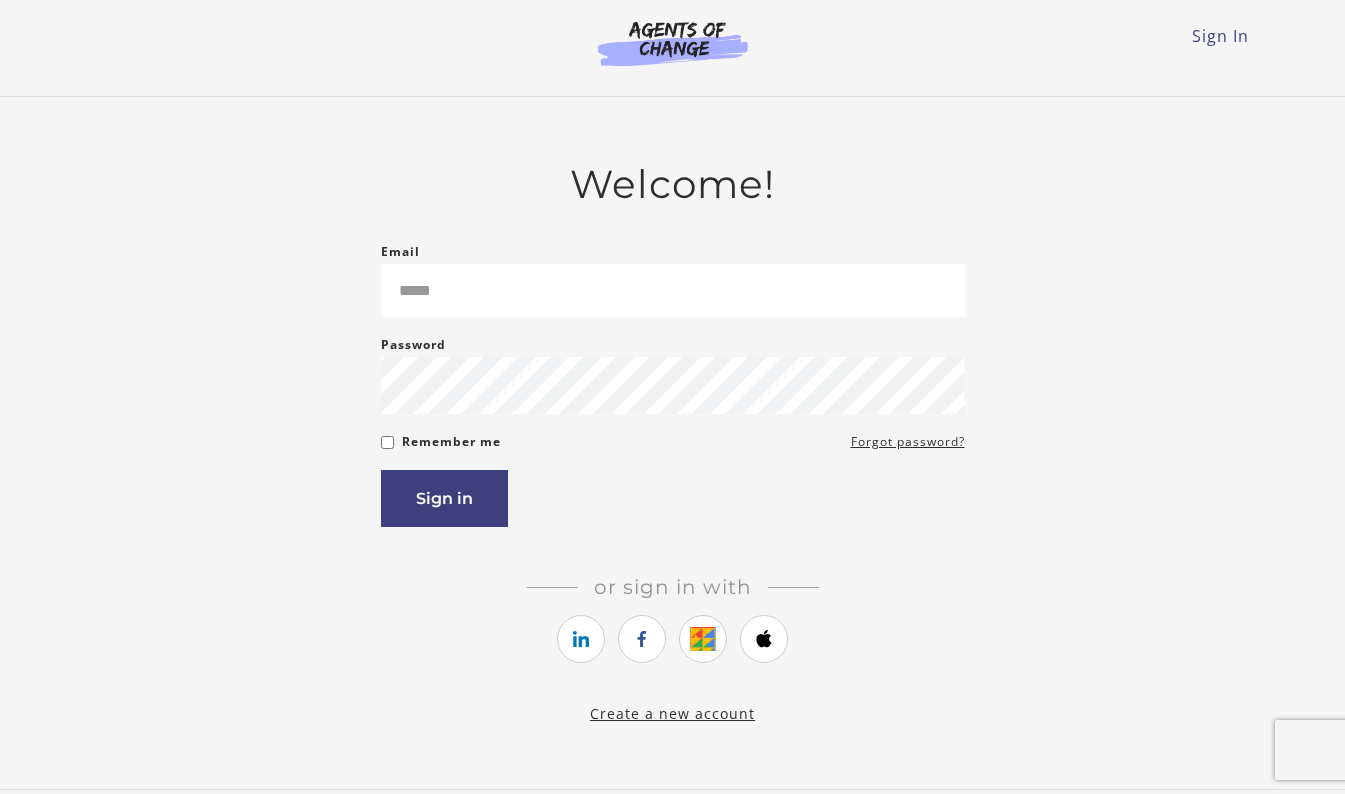 scroll, scrollTop: 0, scrollLeft: 0, axis: both 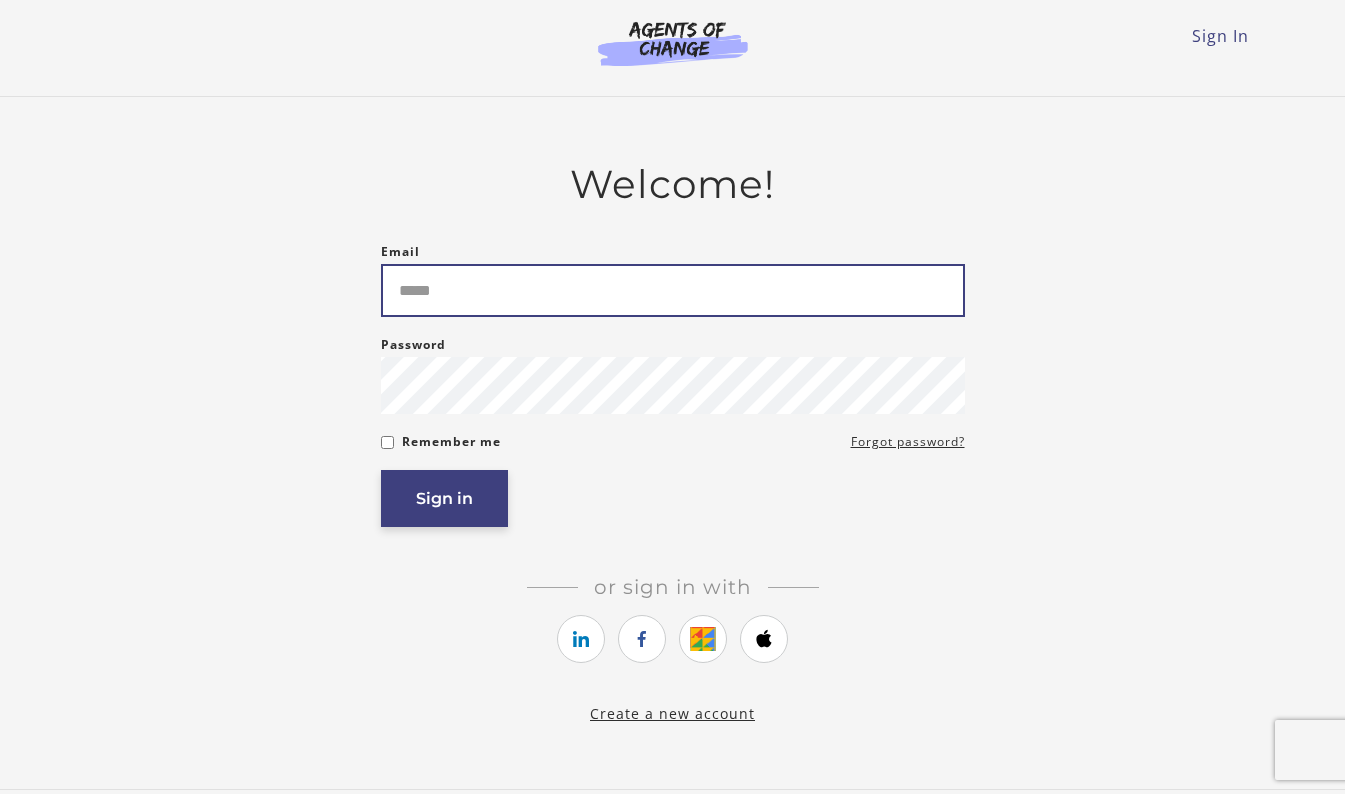 type on "**********" 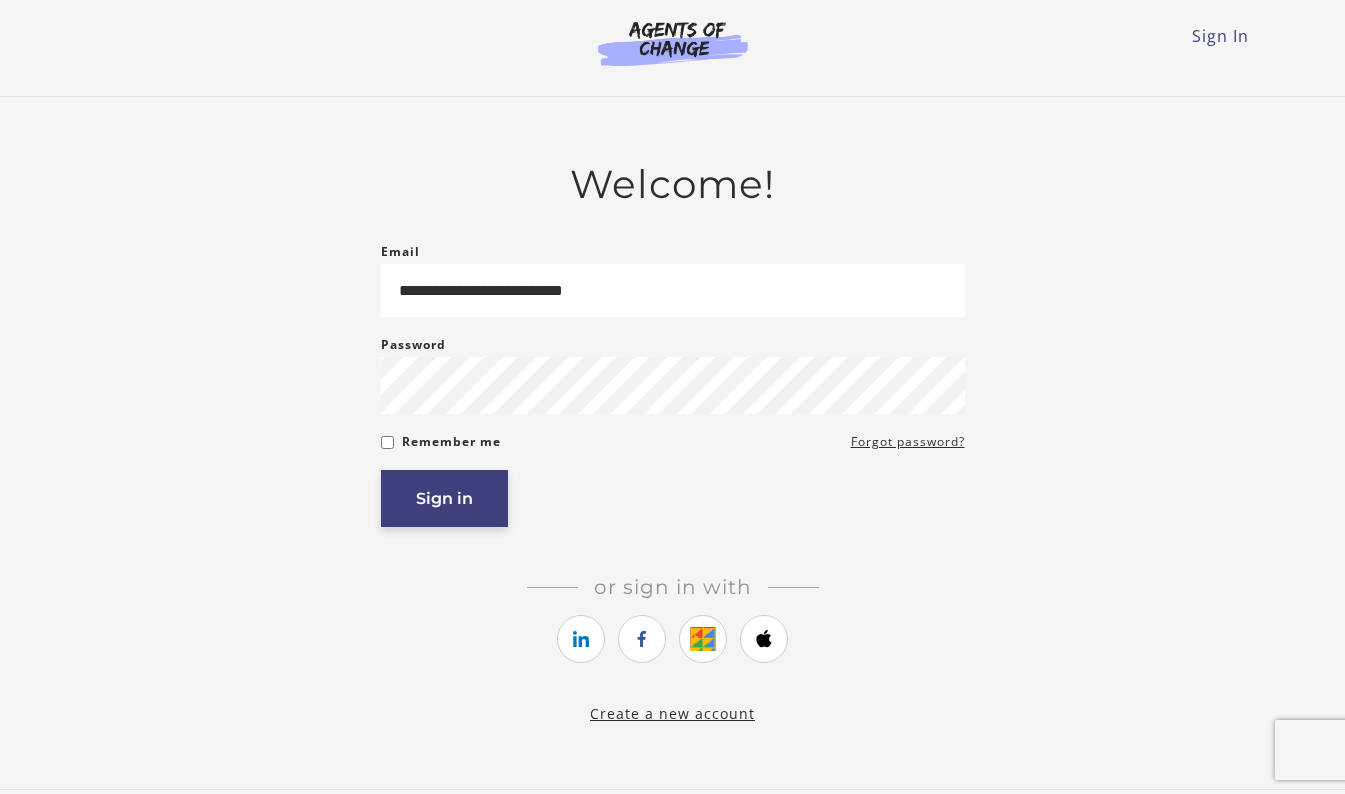 click on "Sign in" at bounding box center [444, 498] 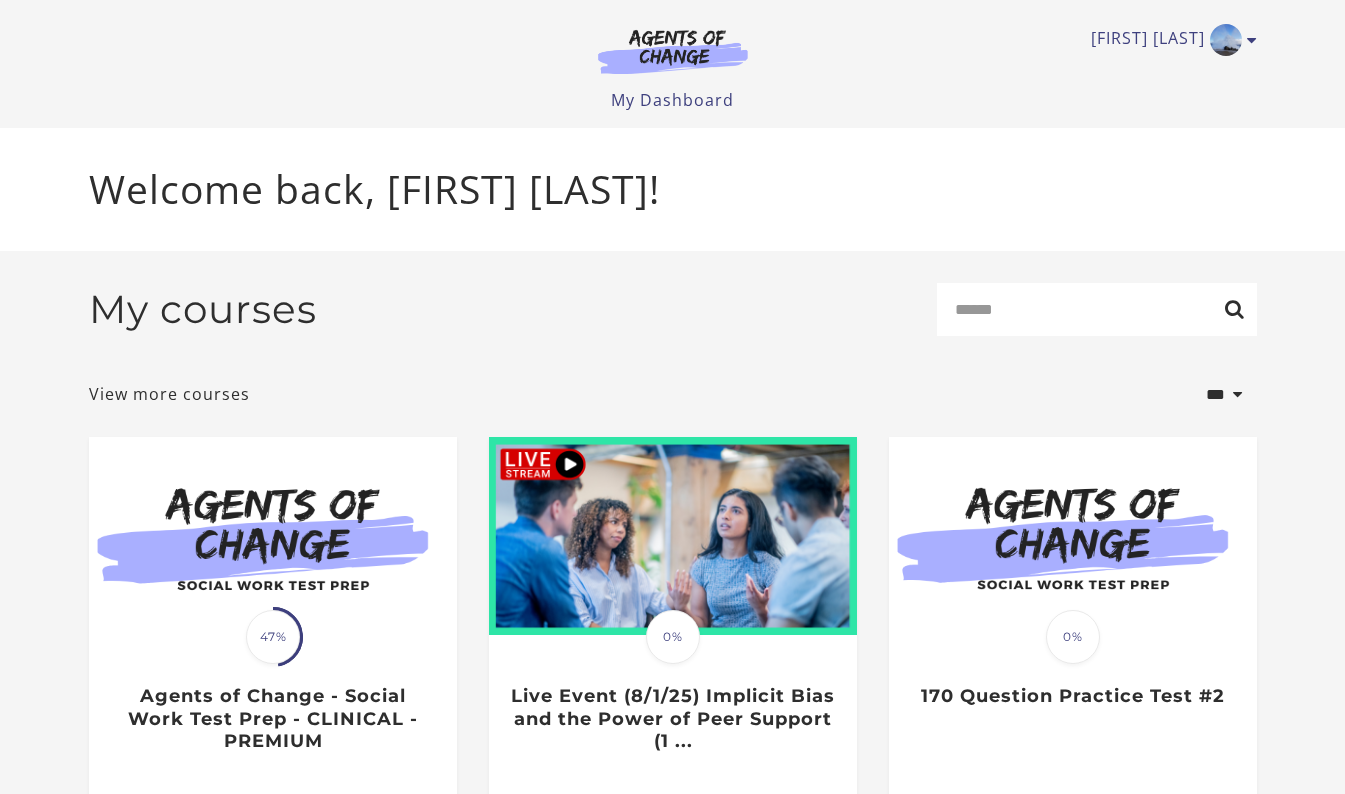 scroll, scrollTop: 0, scrollLeft: 0, axis: both 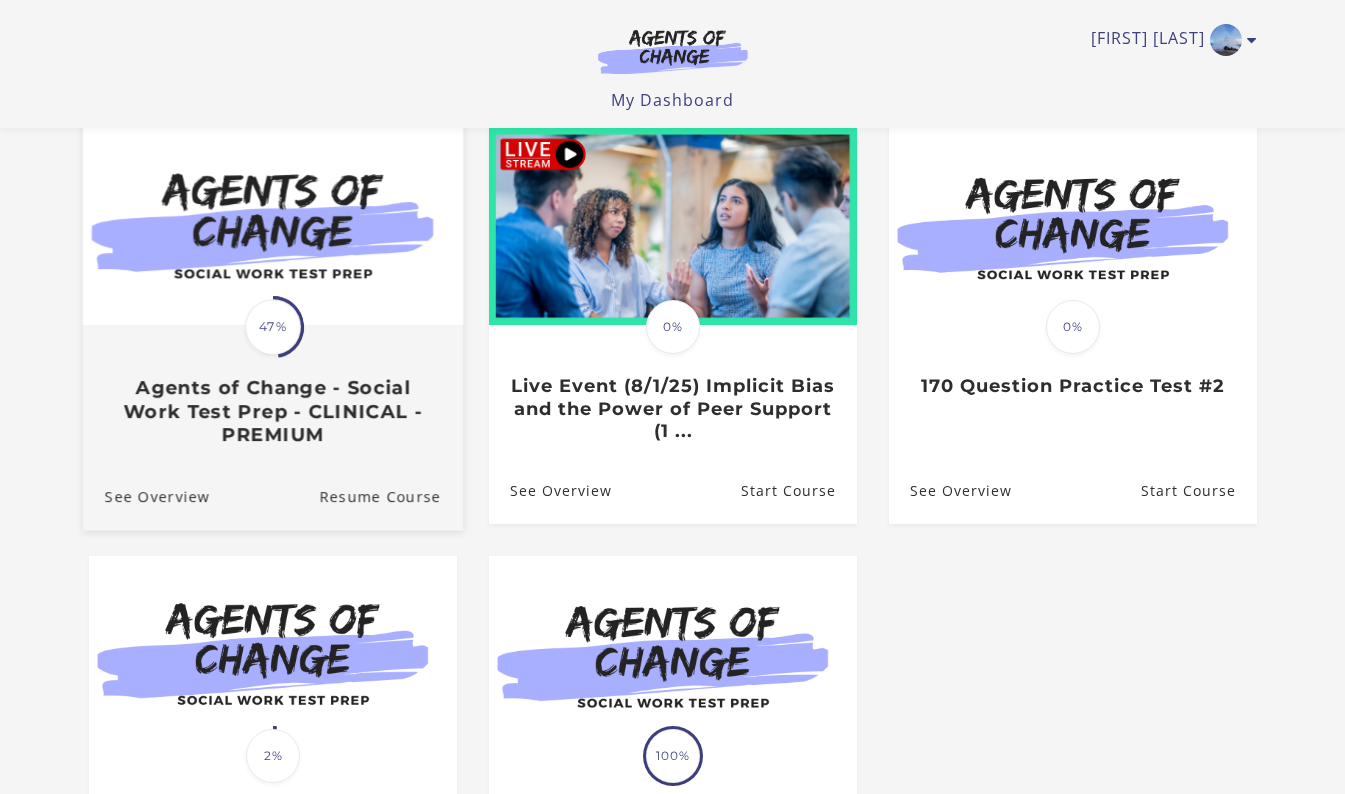 click at bounding box center (272, 223) 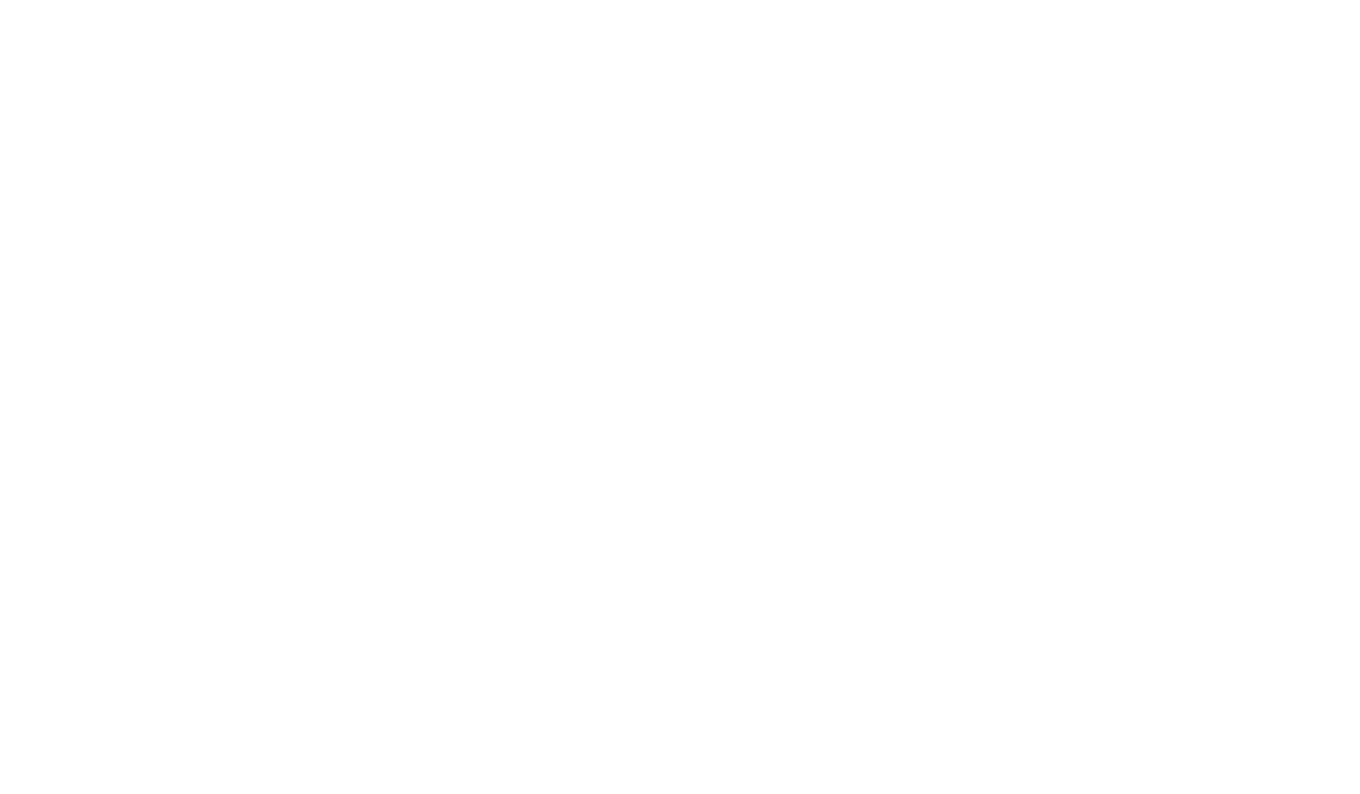 scroll, scrollTop: 0, scrollLeft: 0, axis: both 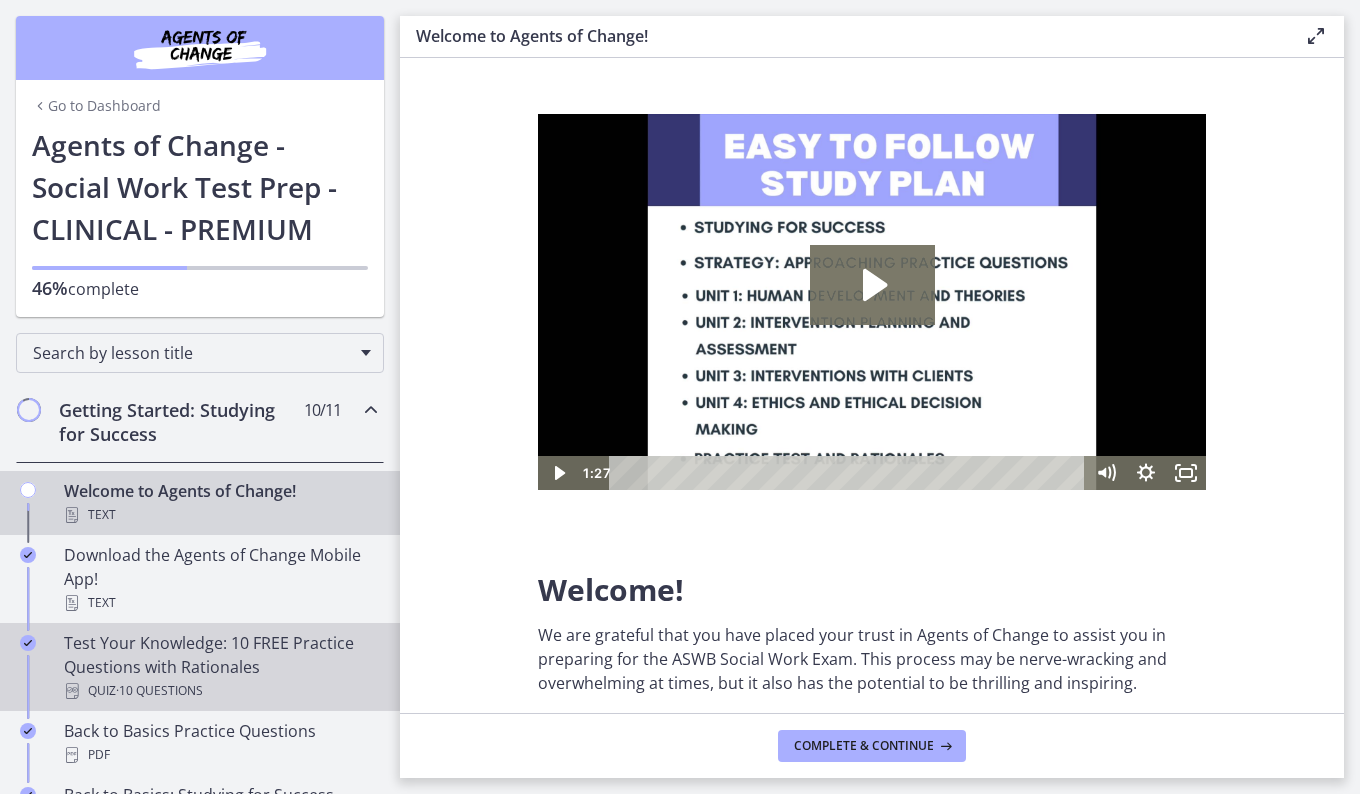 click on "Test Your Knowledge: 10 FREE Practice Questions with Rationales
Quiz
·  10 Questions" at bounding box center [220, 667] 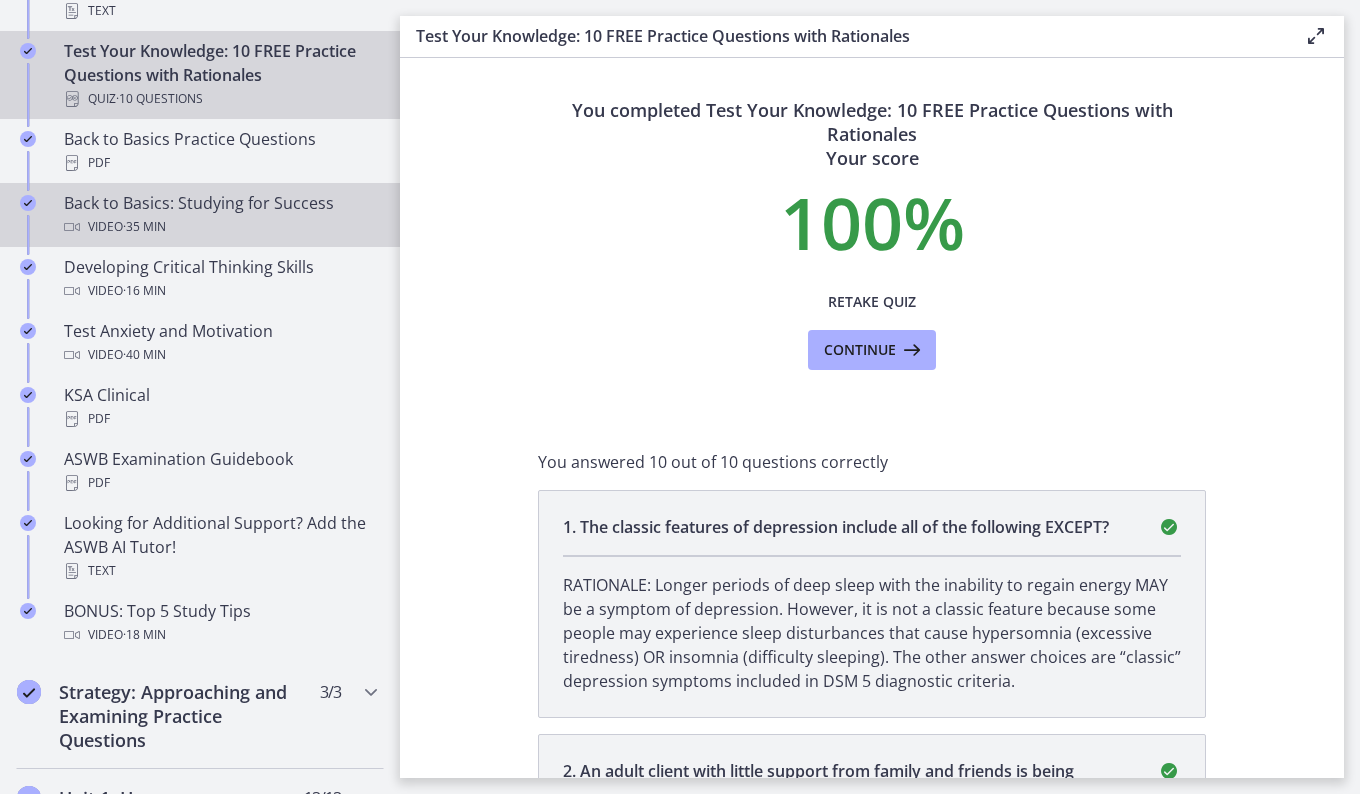 scroll, scrollTop: 825, scrollLeft: 0, axis: vertical 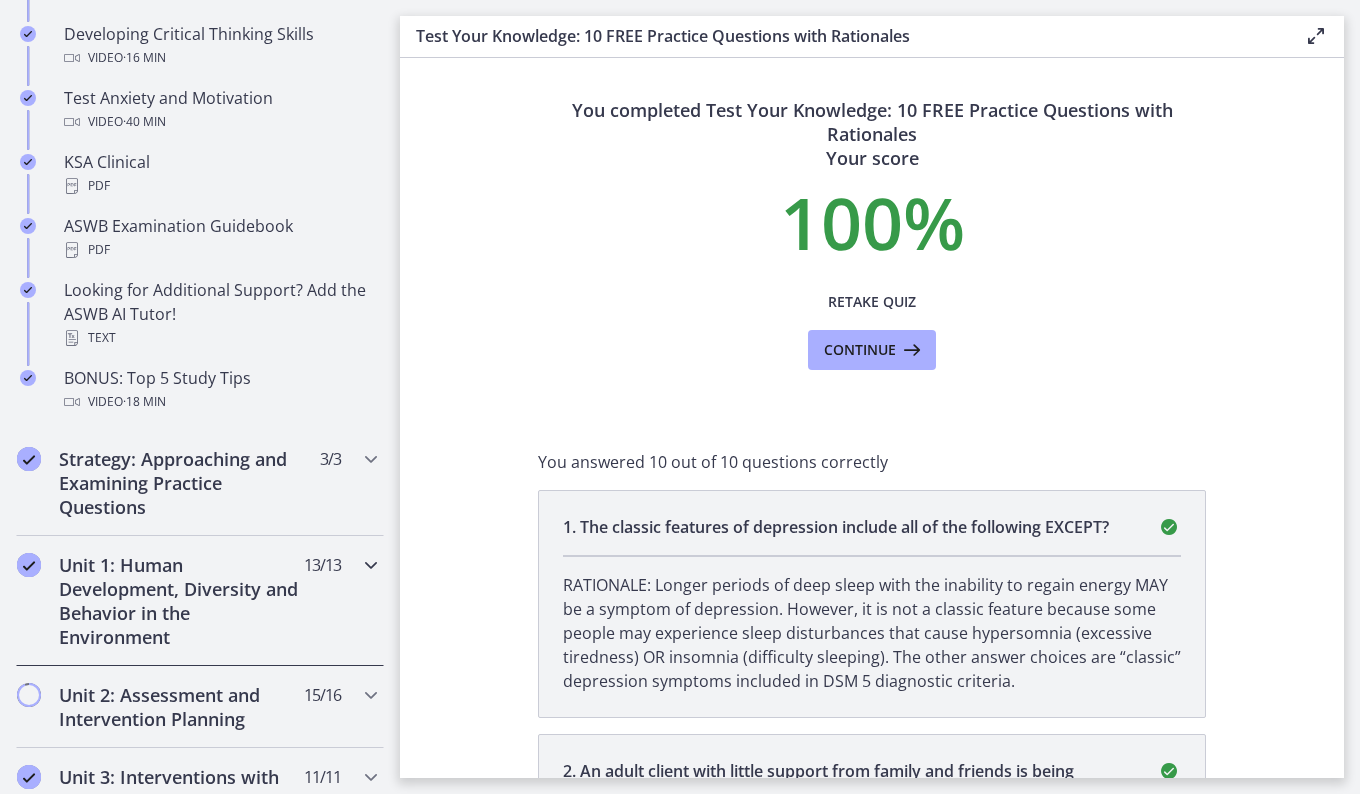 click at bounding box center (371, 565) 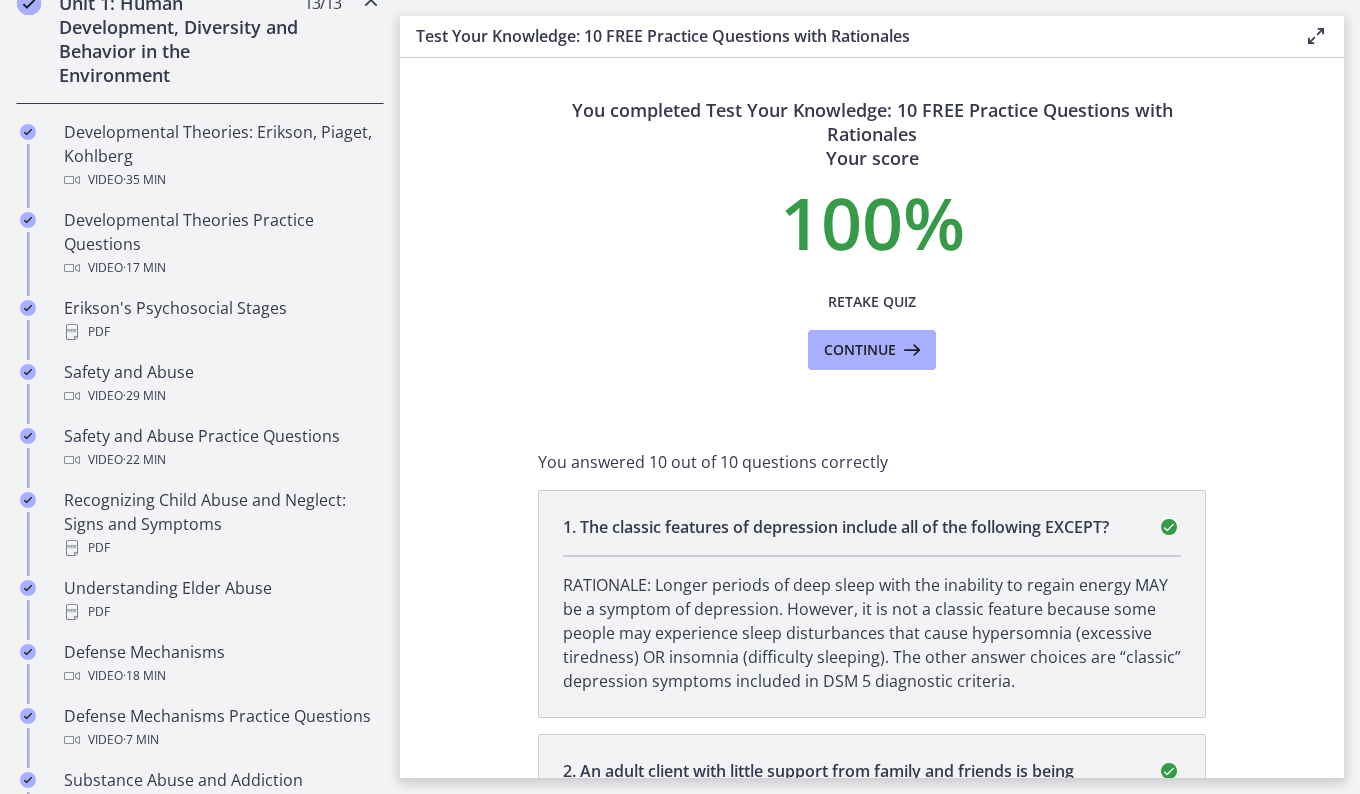 scroll, scrollTop: 502, scrollLeft: 0, axis: vertical 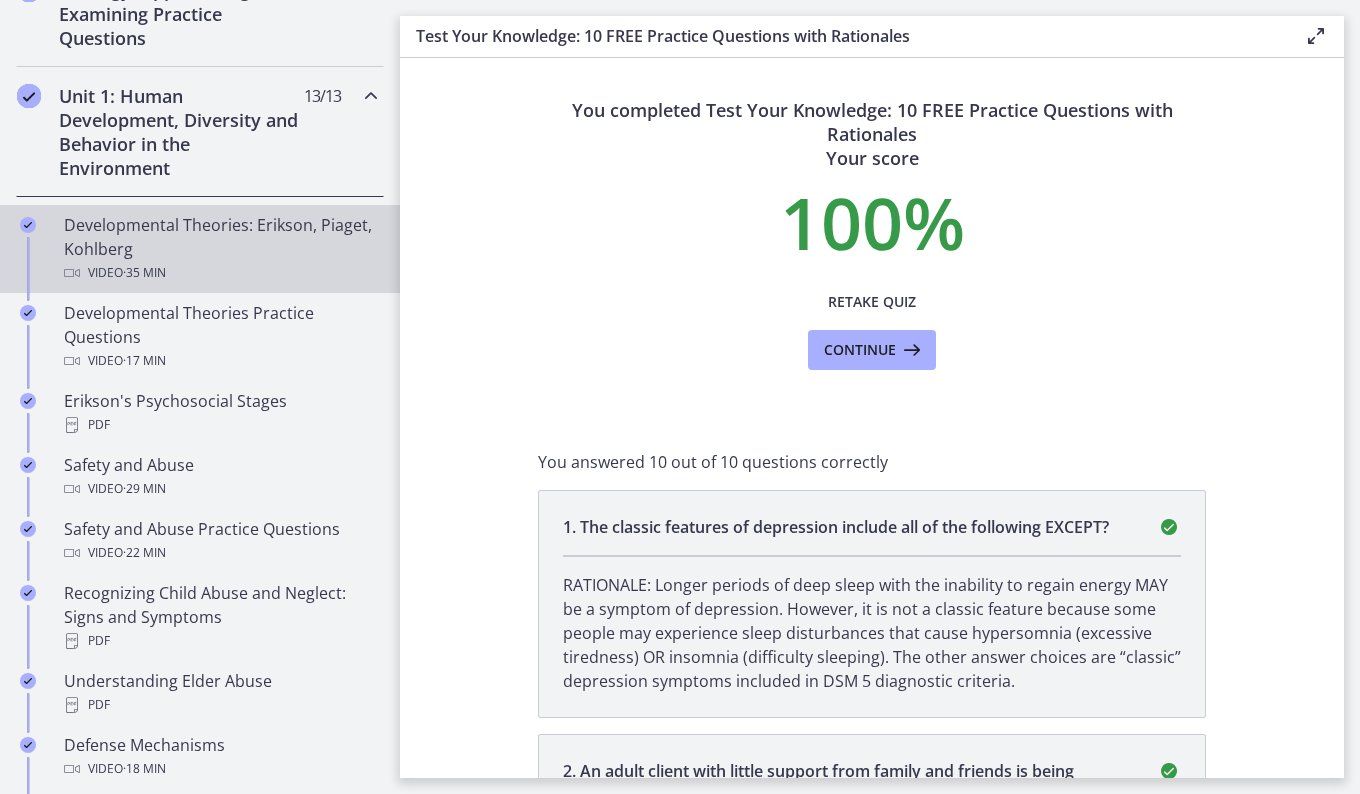 click on "Developmental Theories: Erikson, Piaget, Kohlberg
Video
·  35 min" at bounding box center (220, 249) 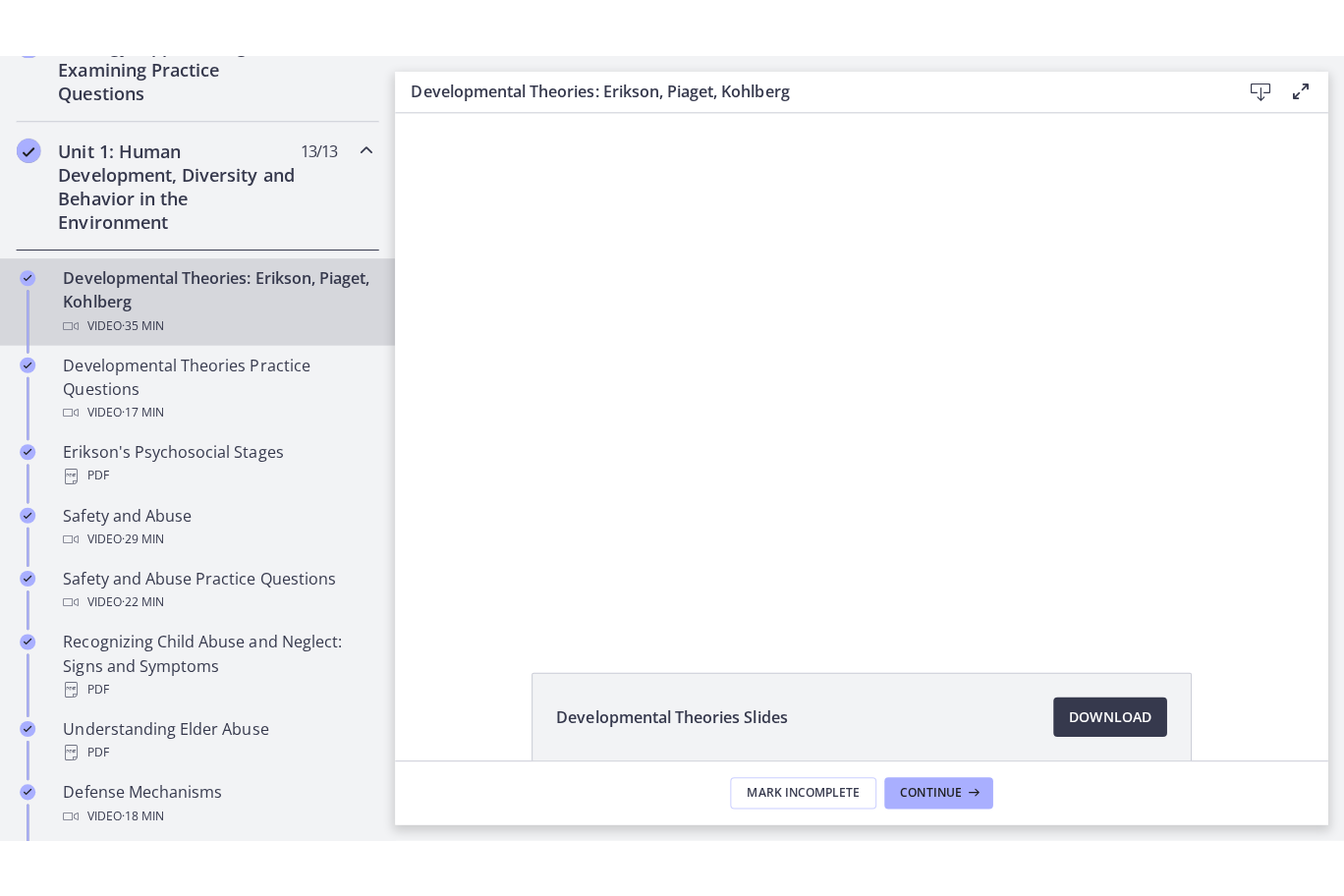 scroll, scrollTop: 0, scrollLeft: 0, axis: both 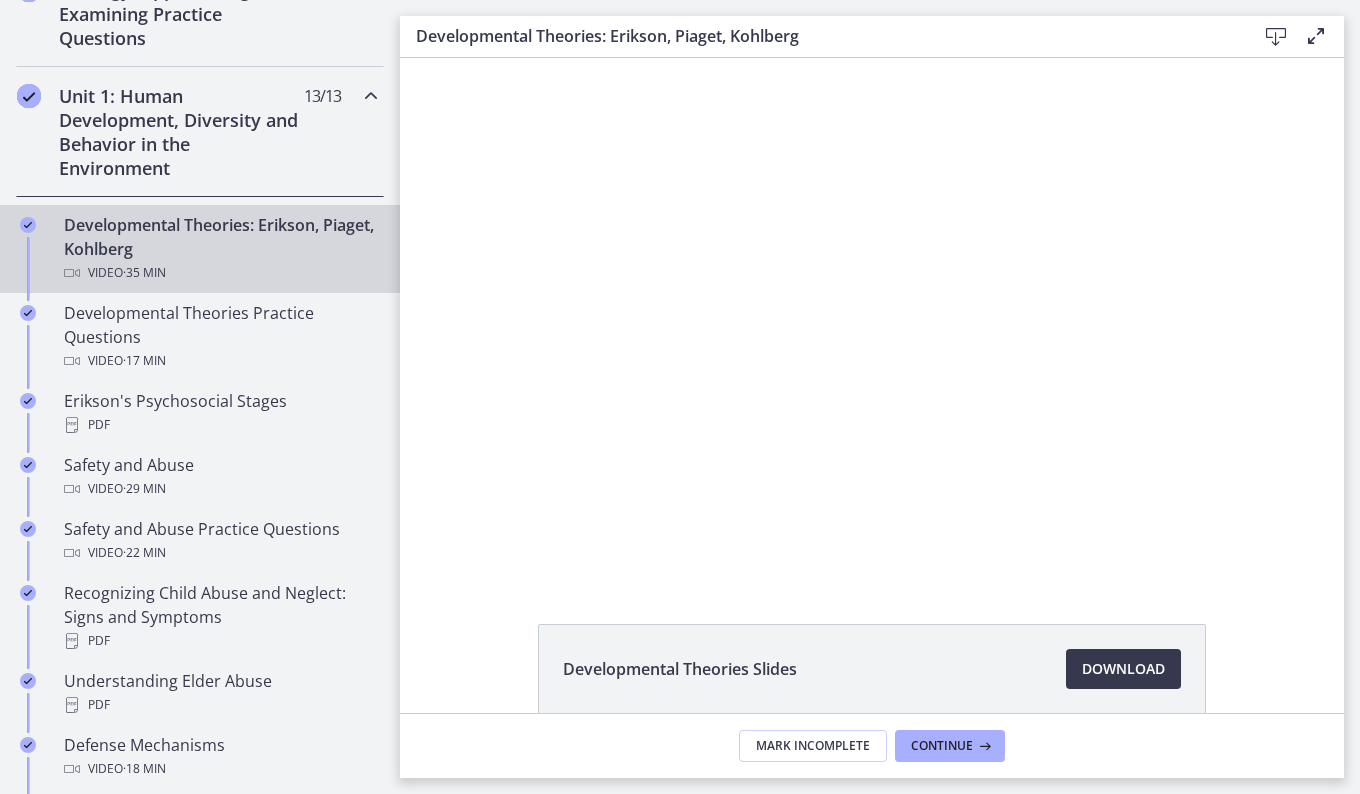 click at bounding box center [872, 318] 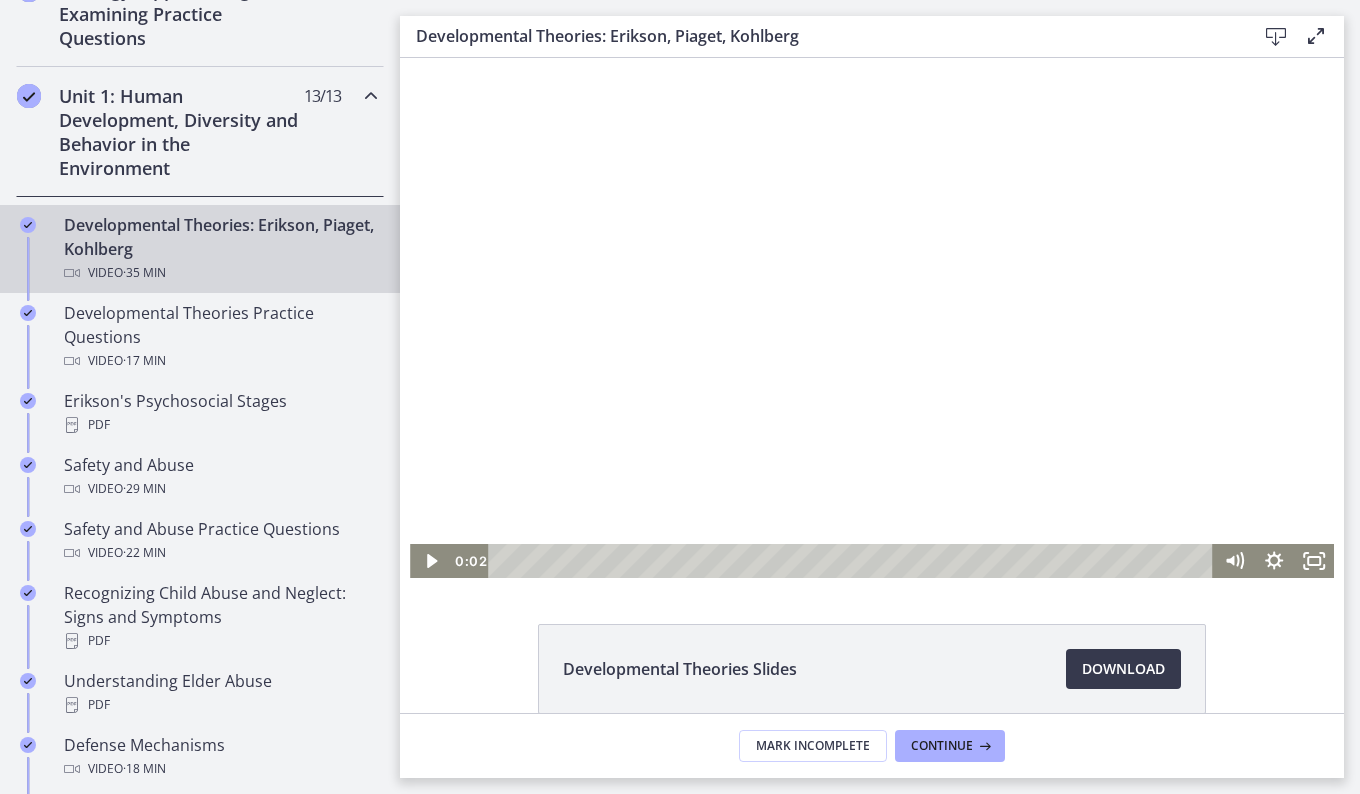 click 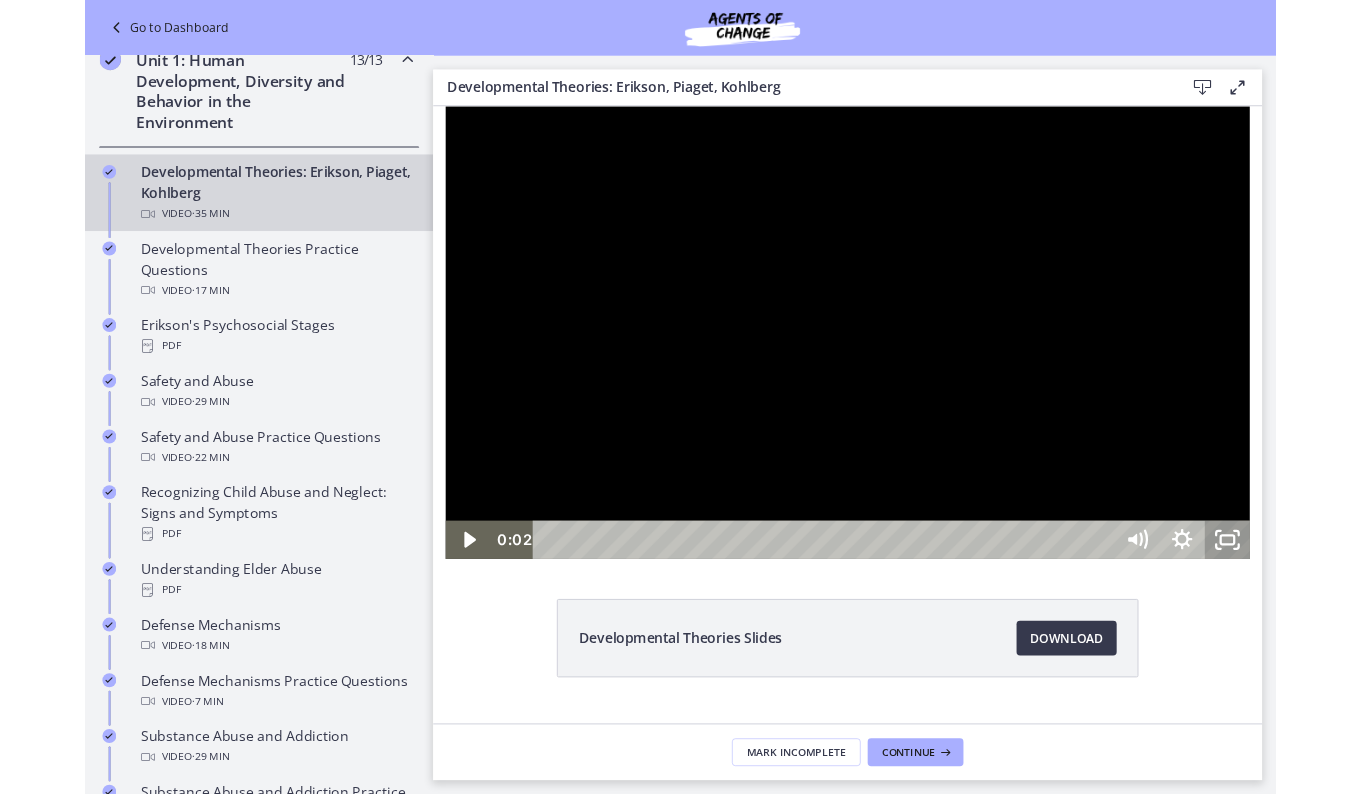 scroll, scrollTop: 410, scrollLeft: 0, axis: vertical 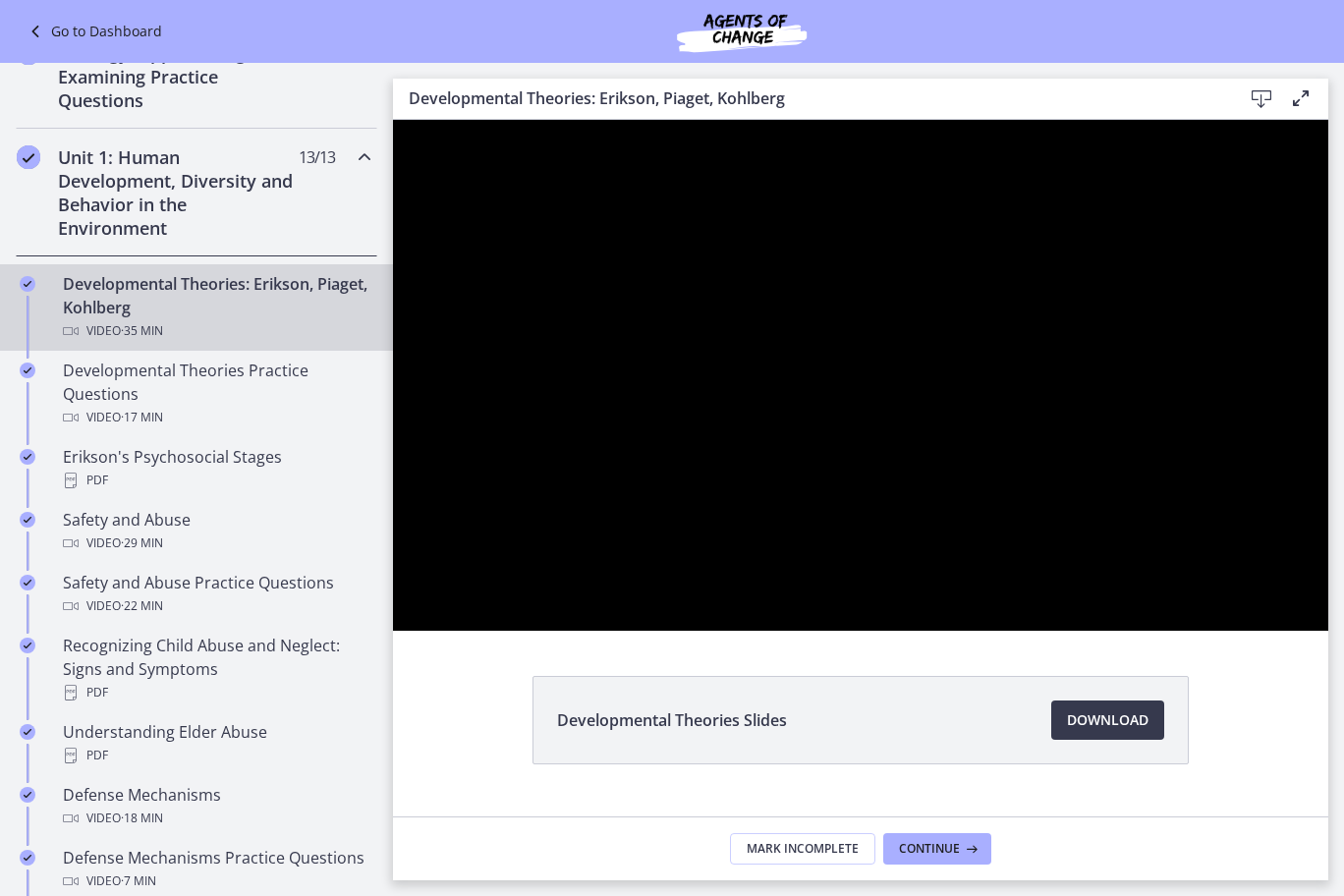 type 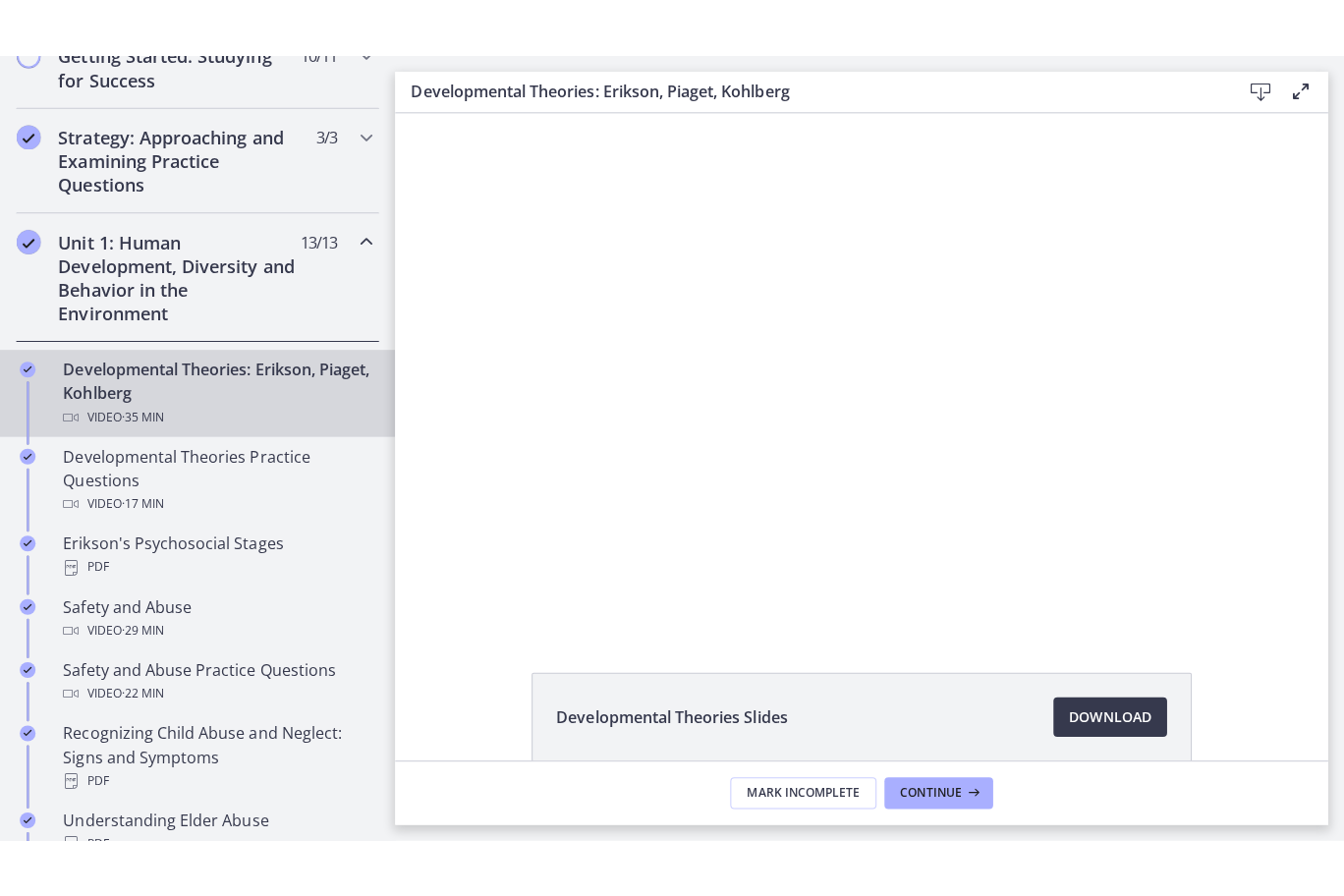 scroll, scrollTop: 493, scrollLeft: 0, axis: vertical 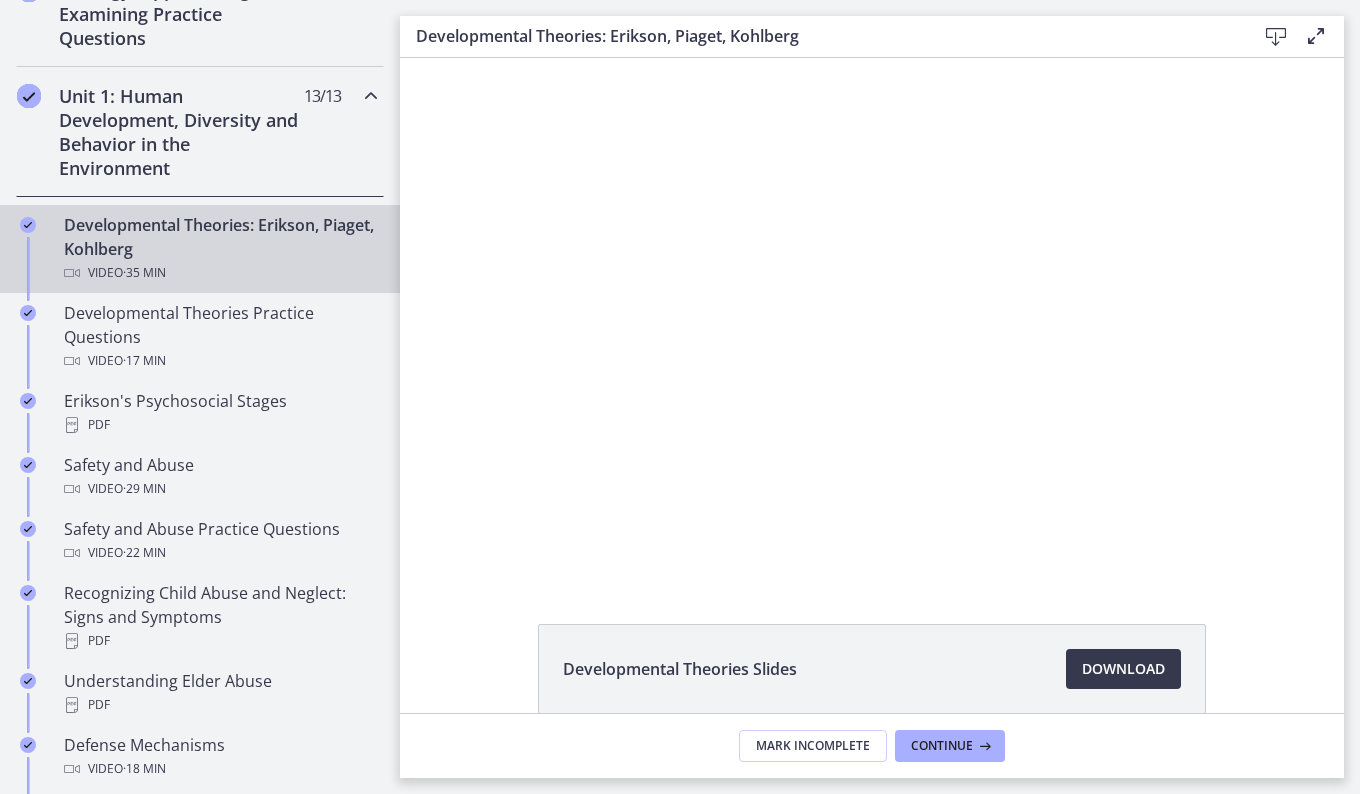 click at bounding box center [872, 318] 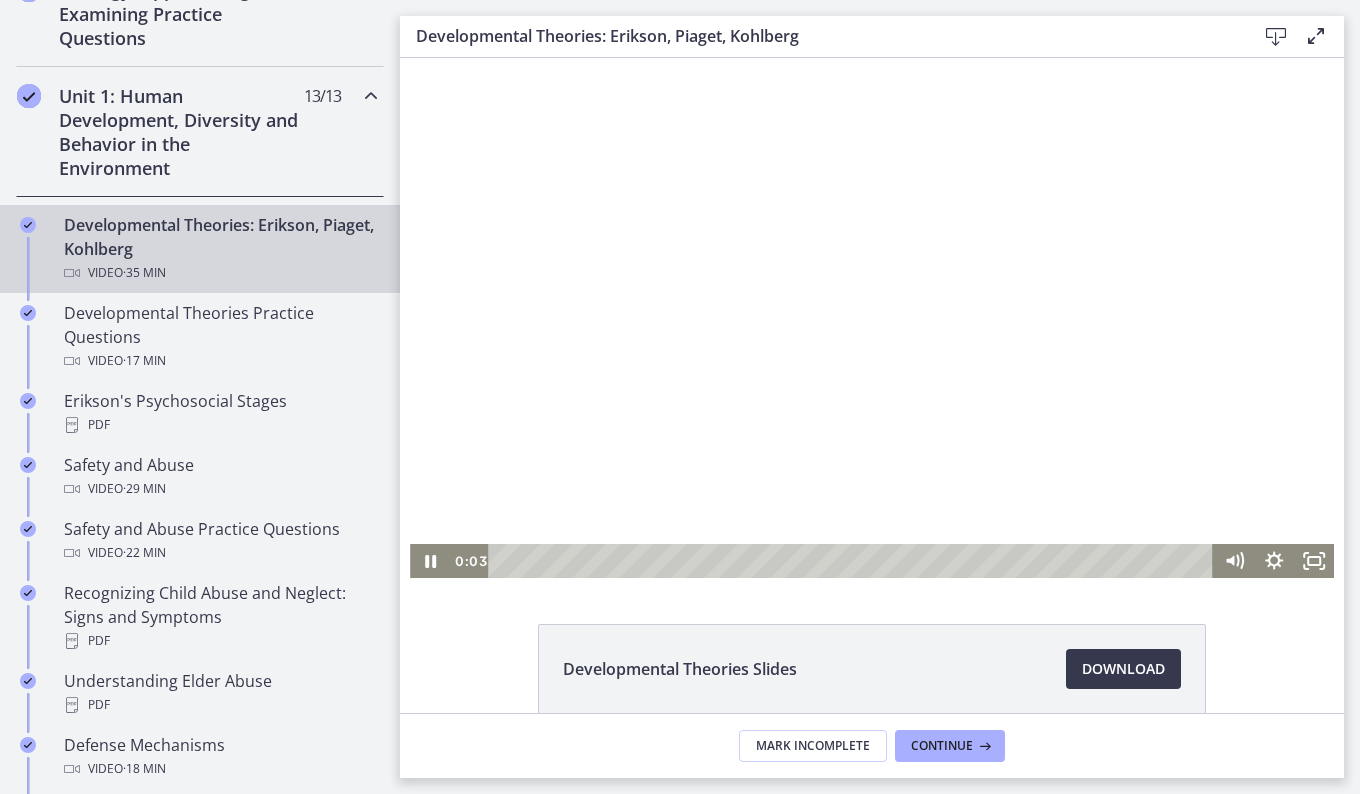 click 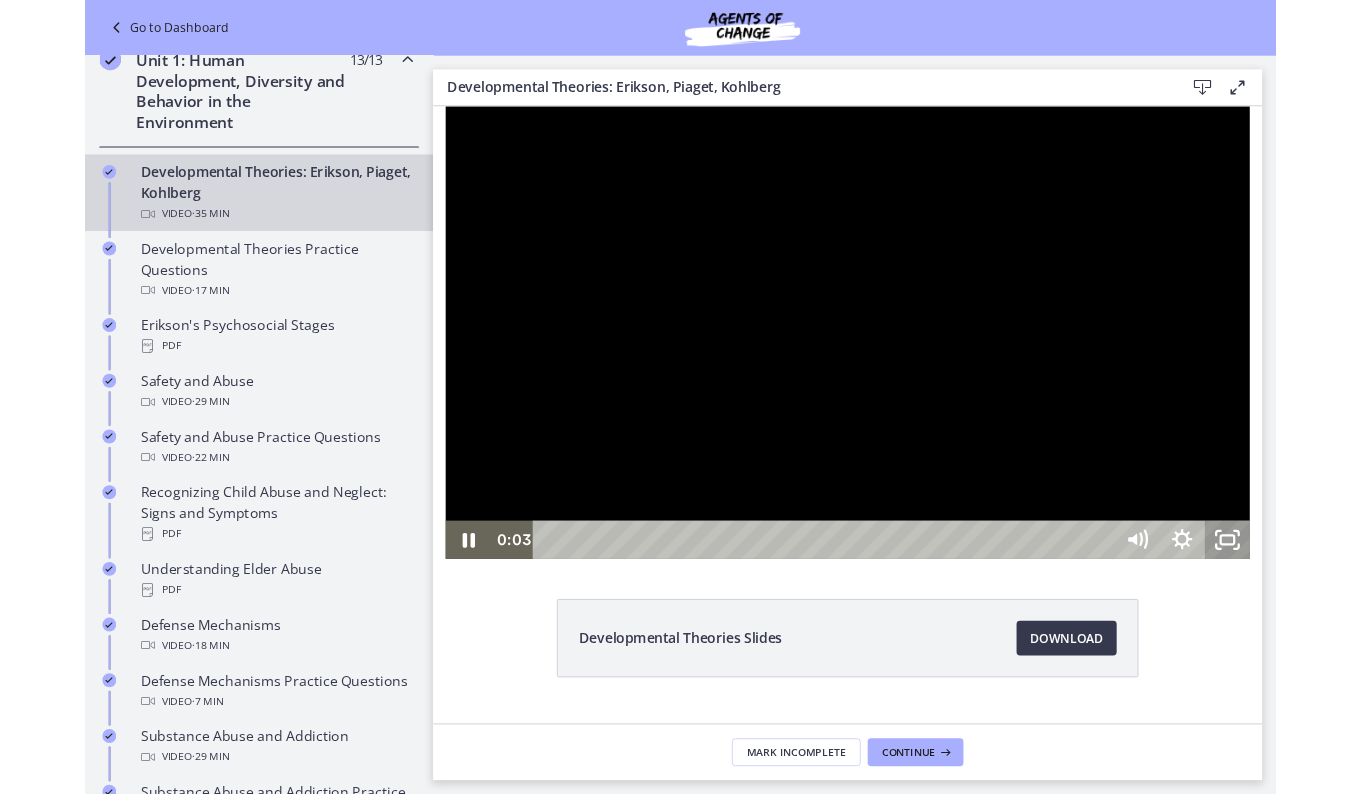 scroll, scrollTop: 410, scrollLeft: 0, axis: vertical 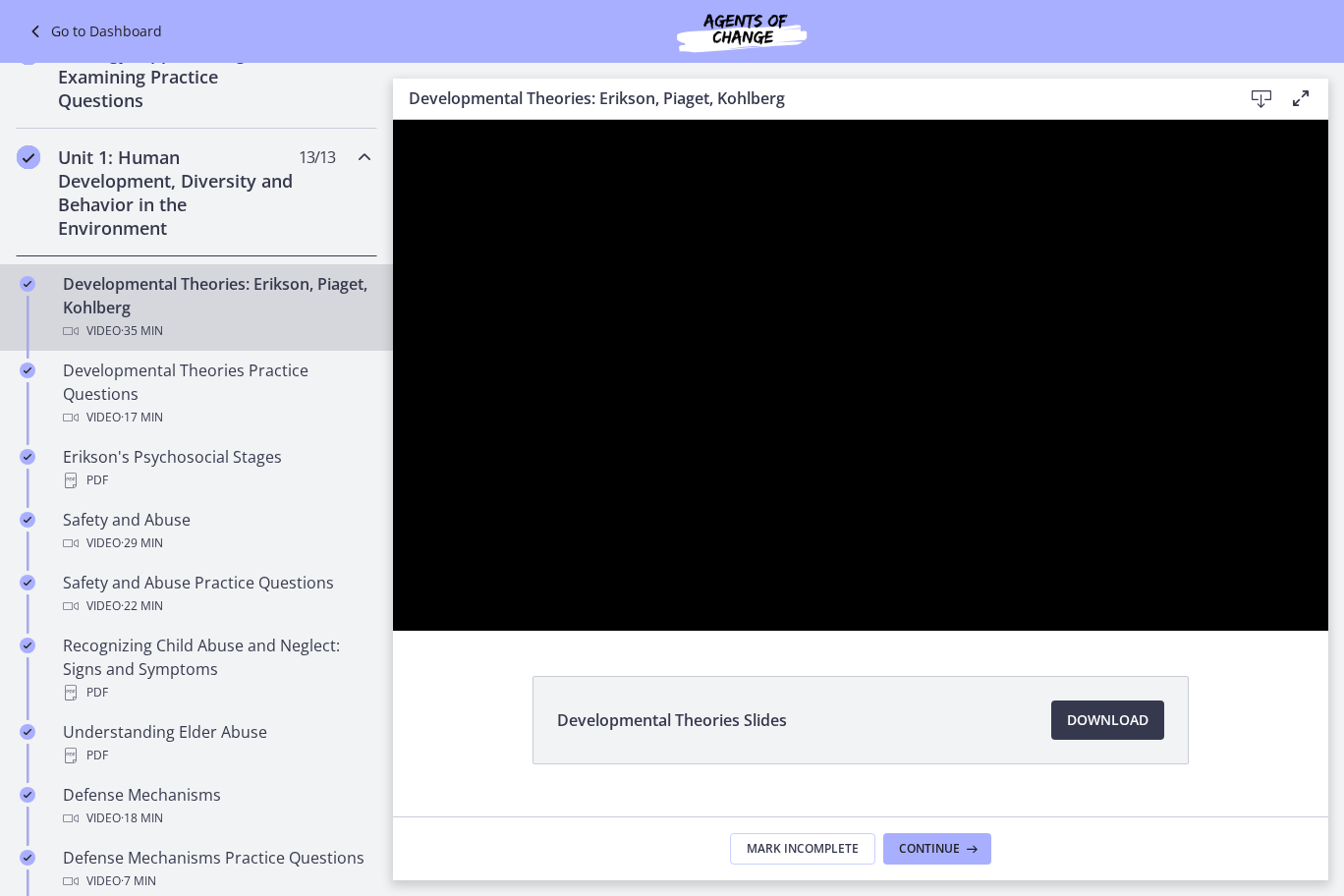 click at bounding box center (1303, 609) 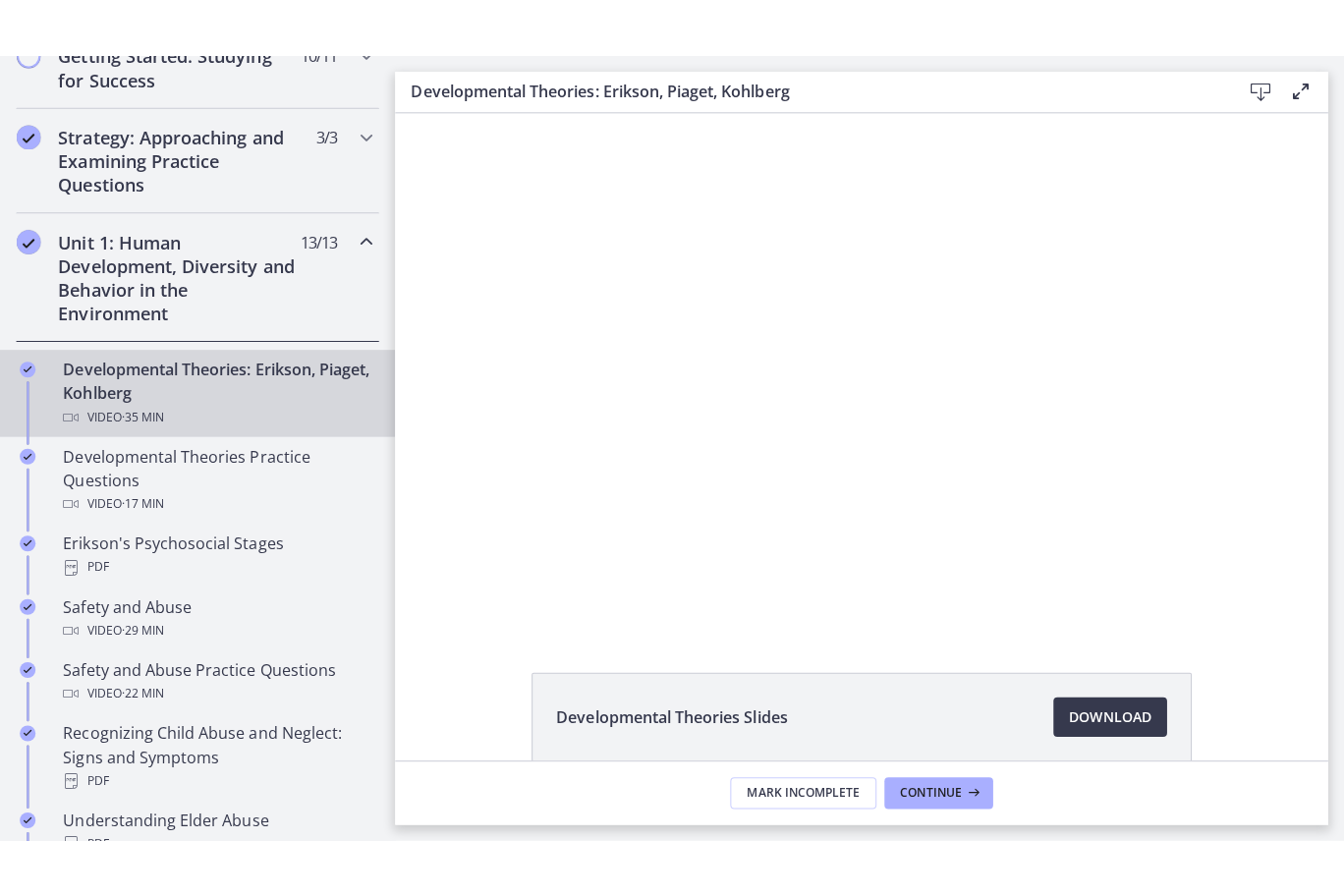 scroll, scrollTop: 493, scrollLeft: 0, axis: vertical 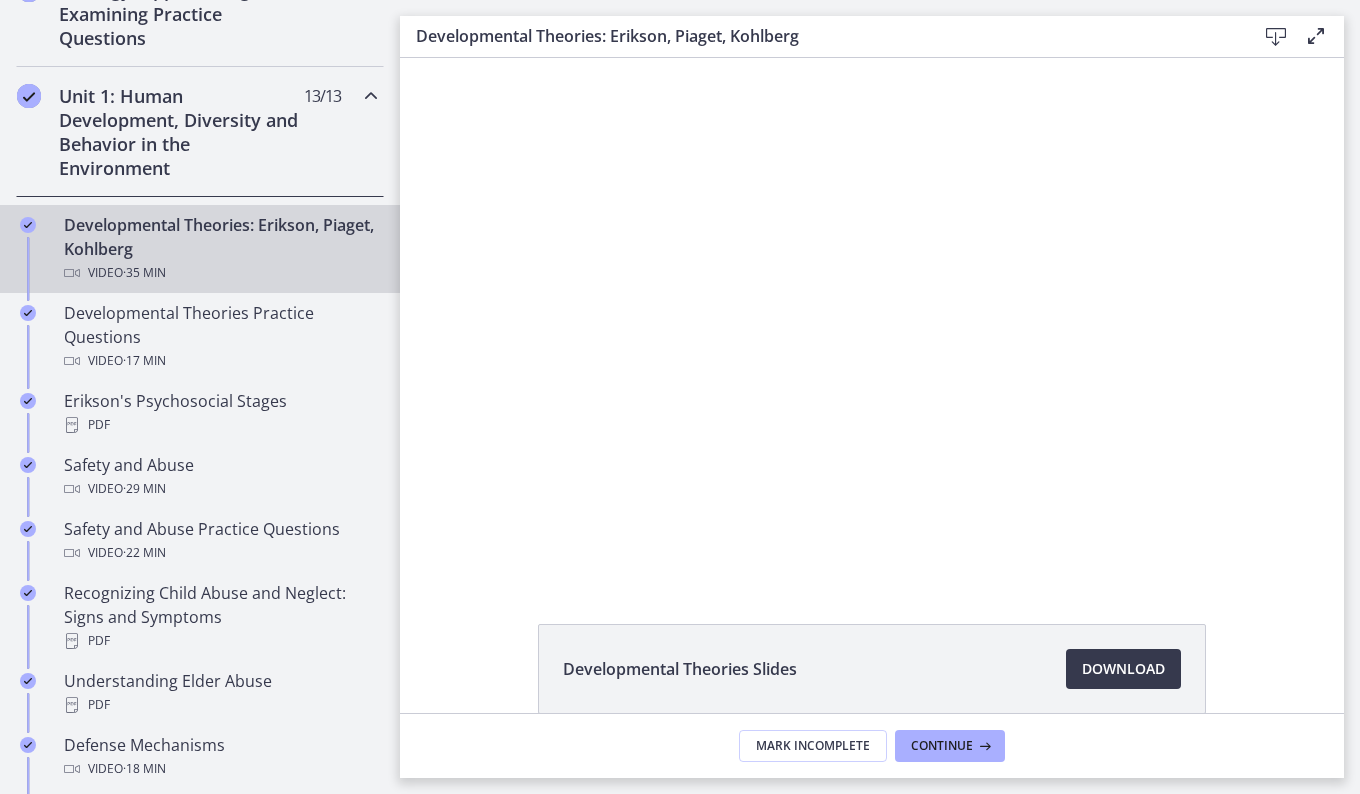 click at bounding box center (872, 318) 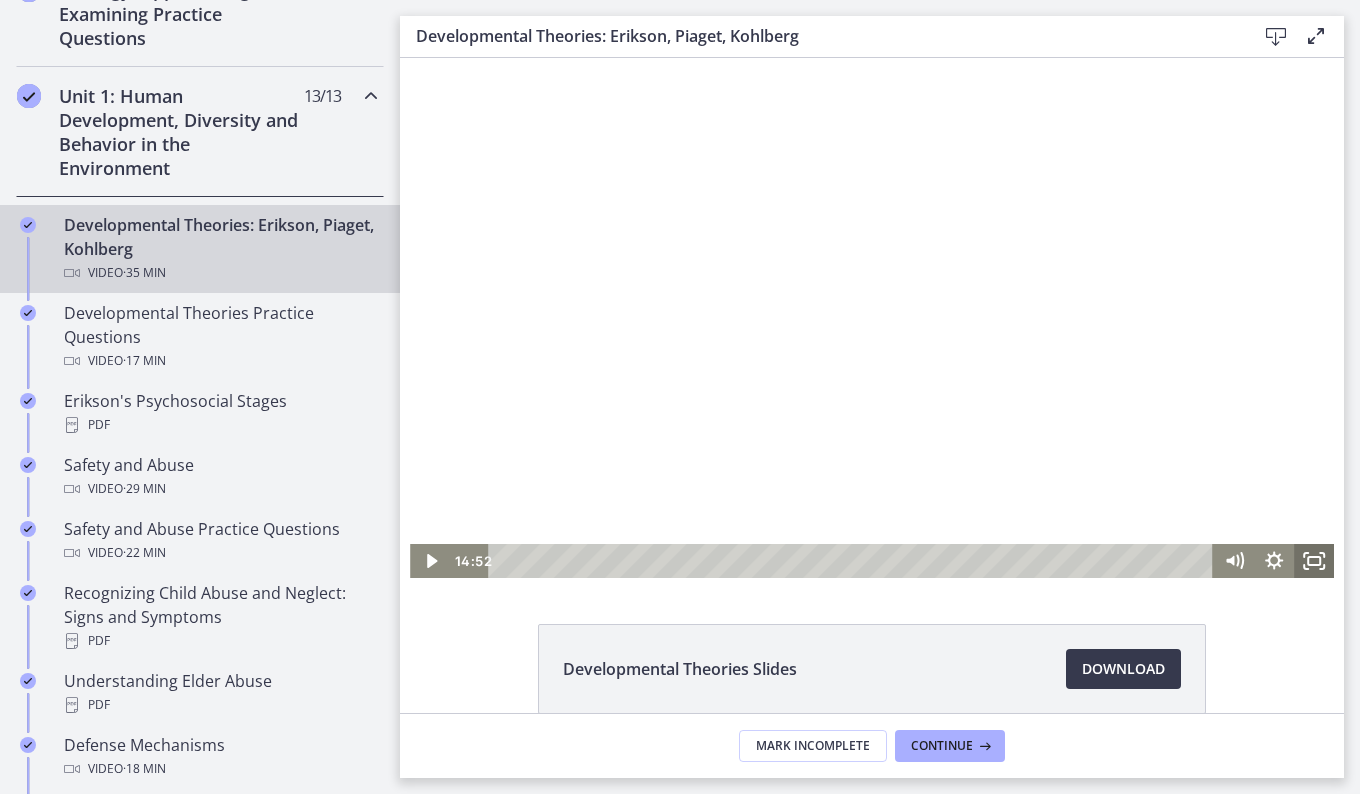 click 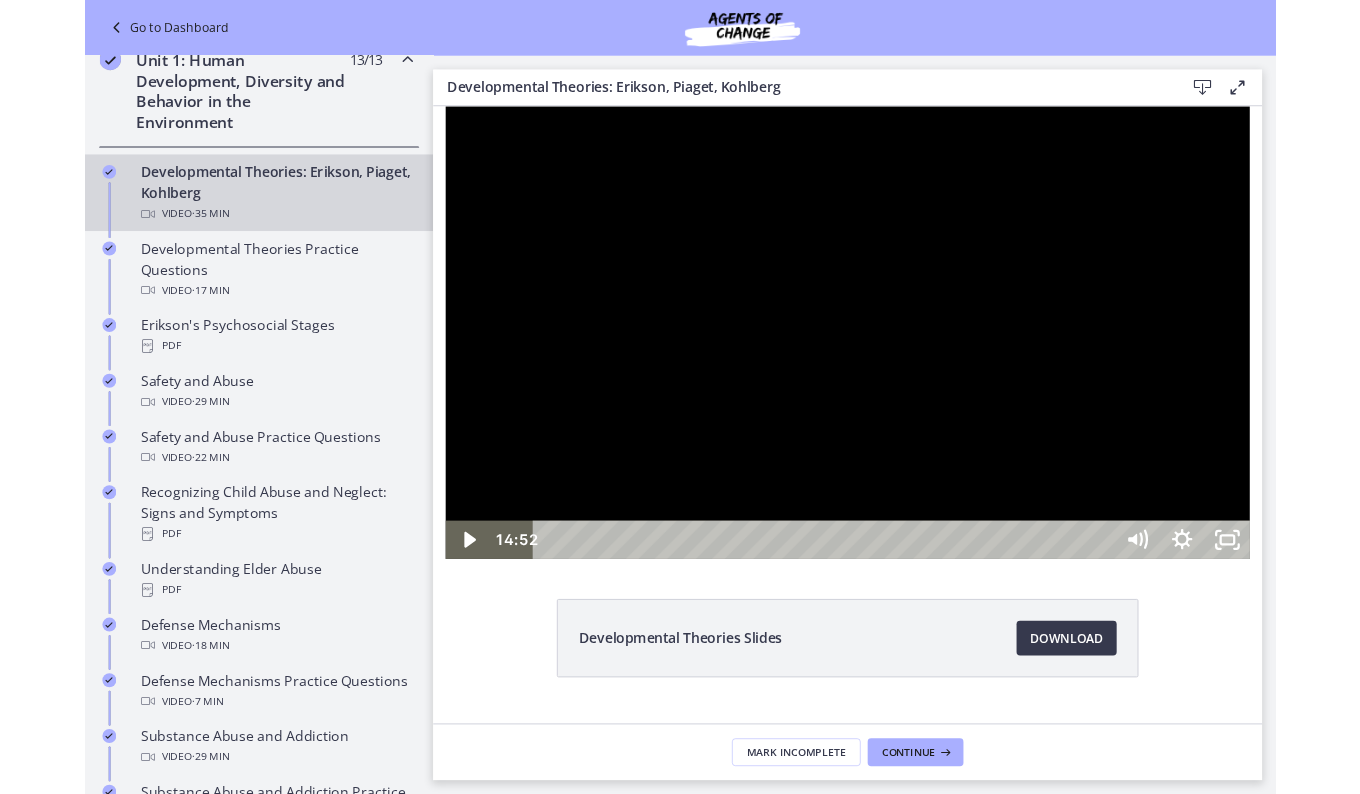 scroll, scrollTop: 410, scrollLeft: 0, axis: vertical 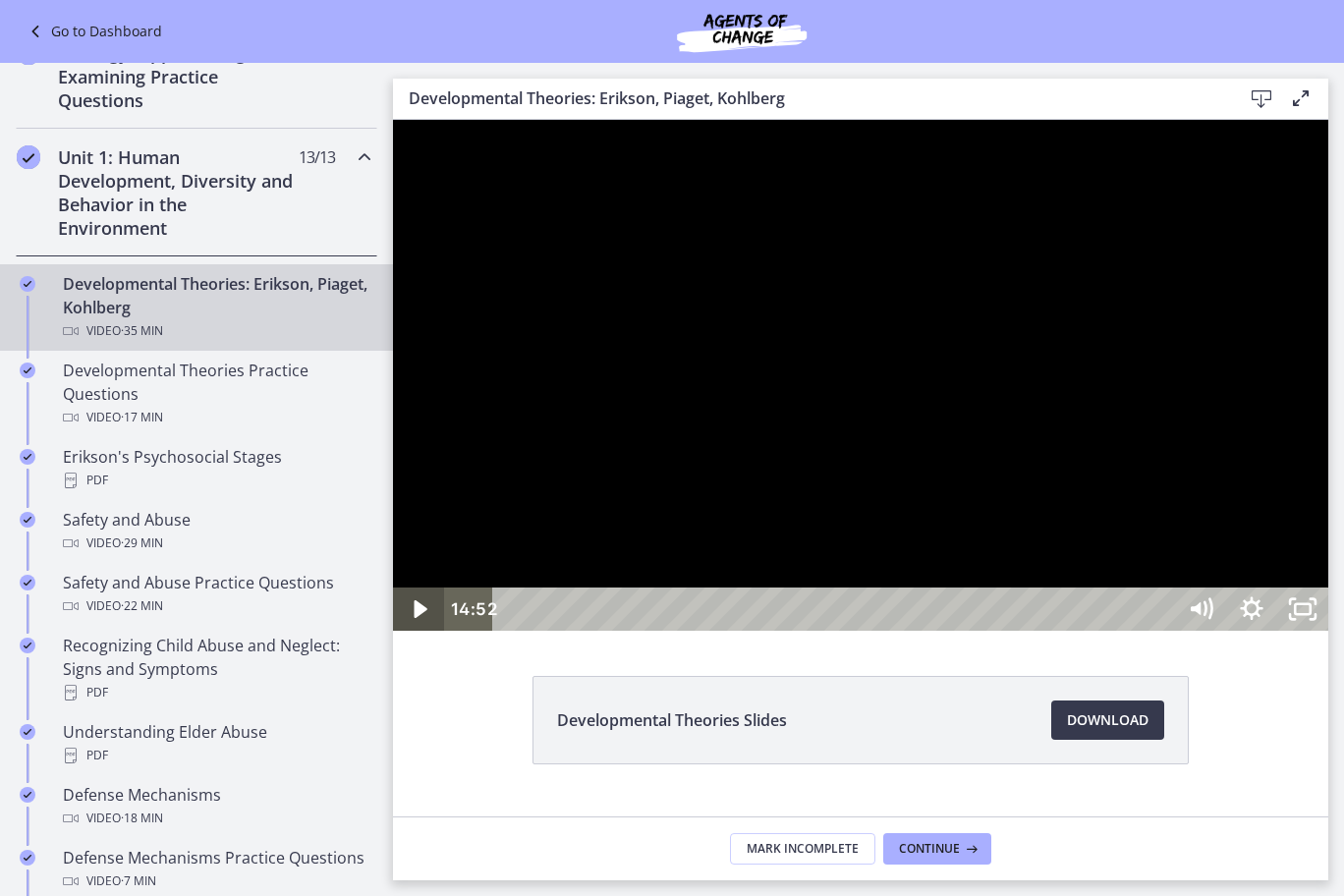 click 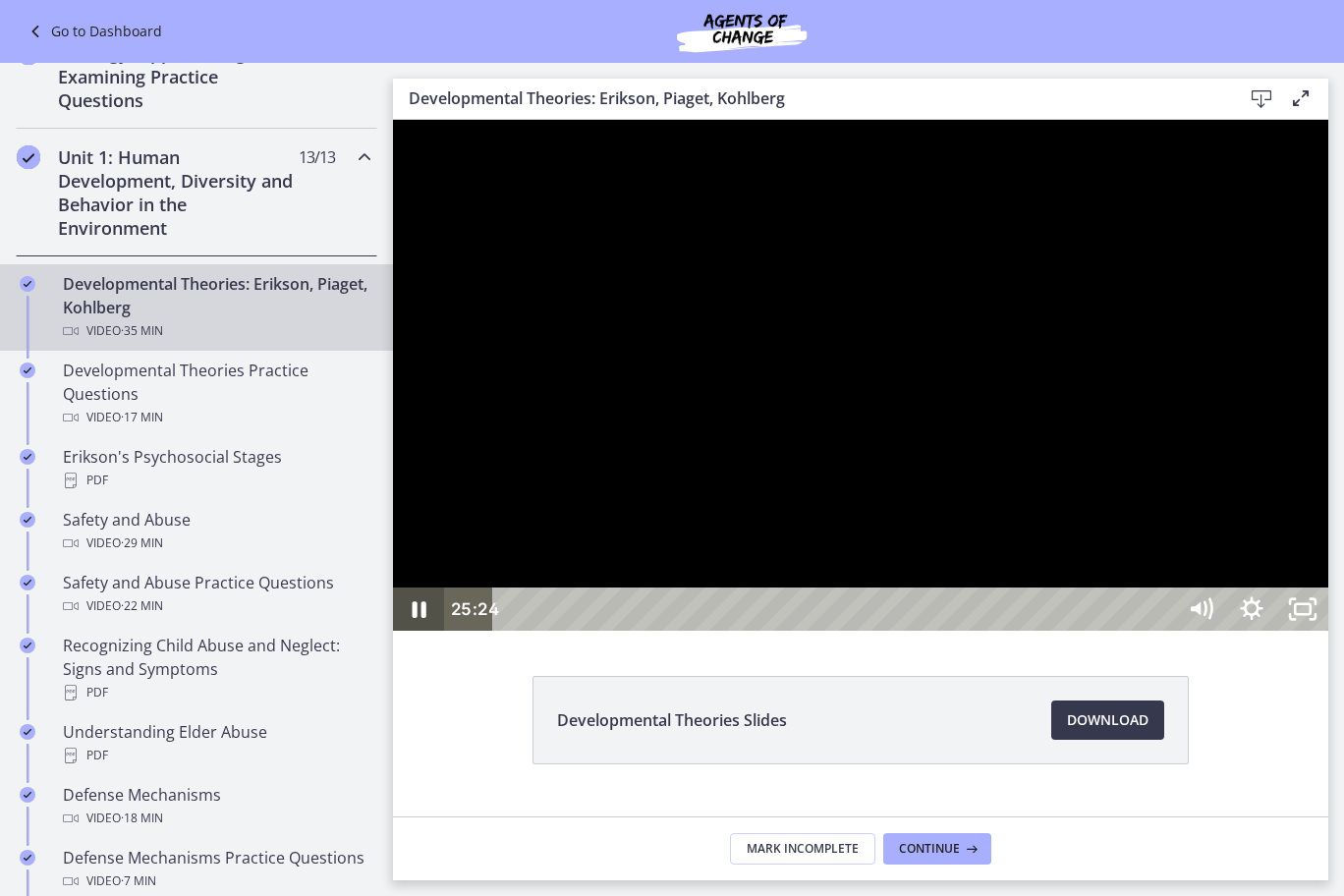 type 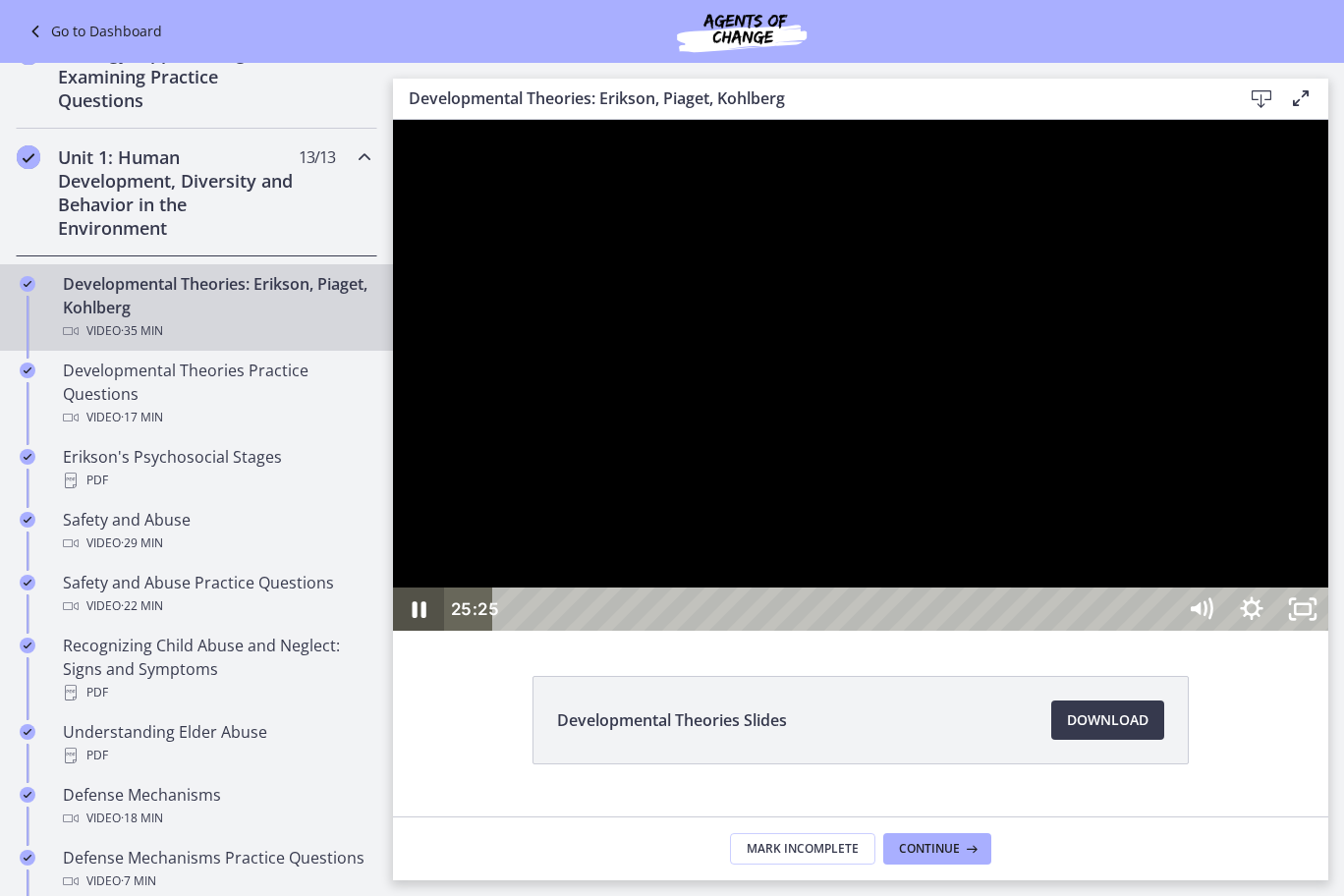 click at bounding box center [419, 609] 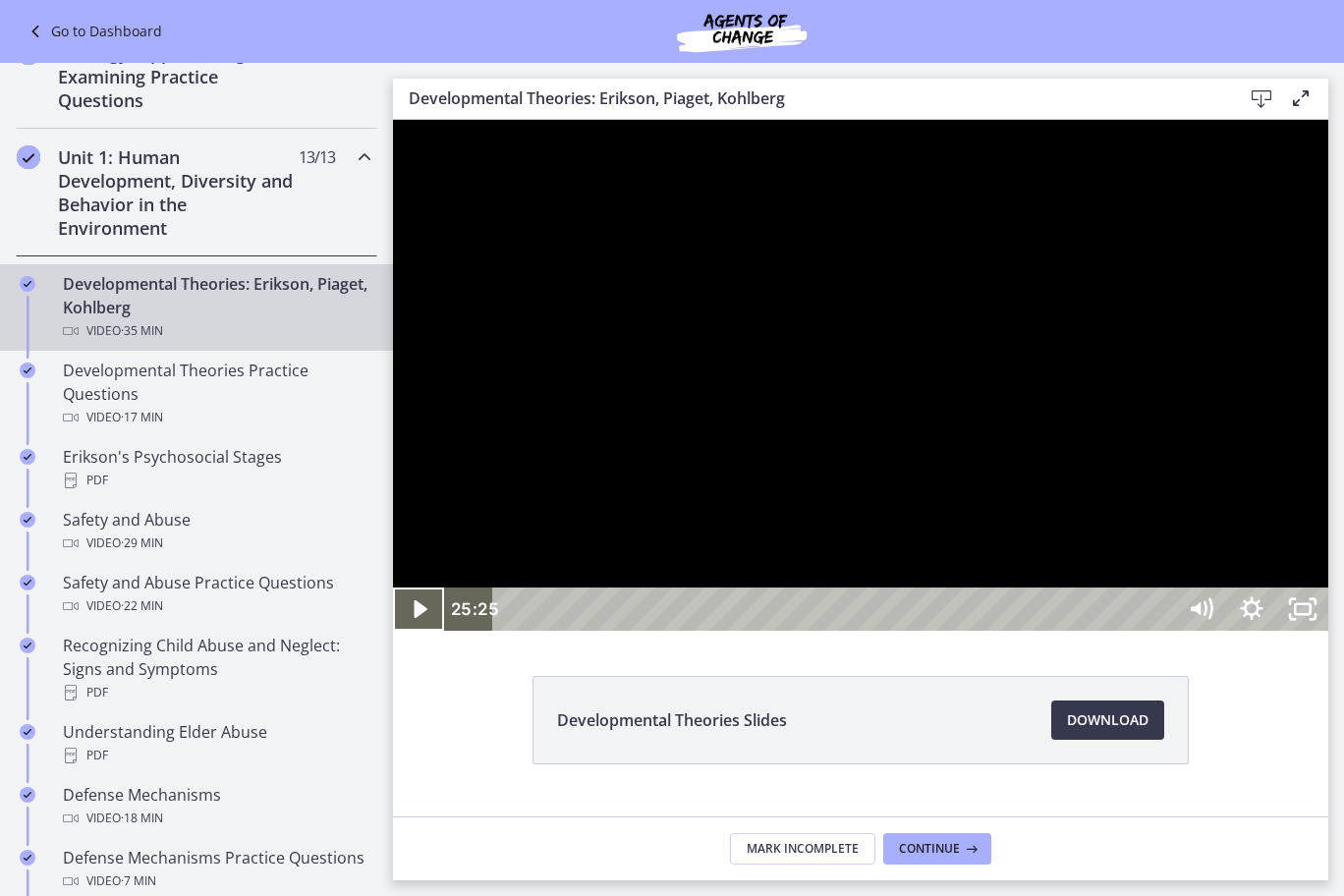 click at bounding box center [419, 609] 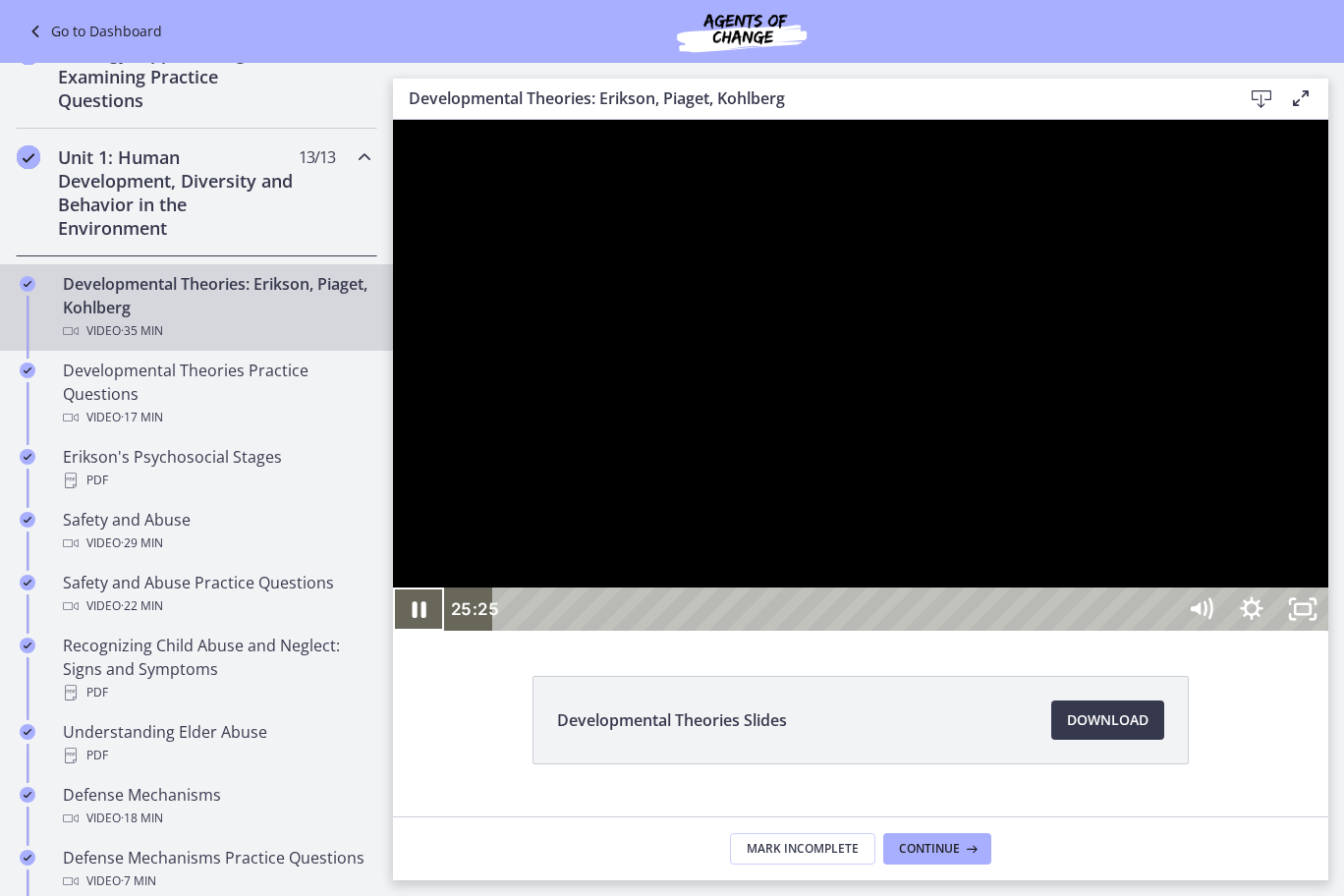 click at bounding box center [419, 609] 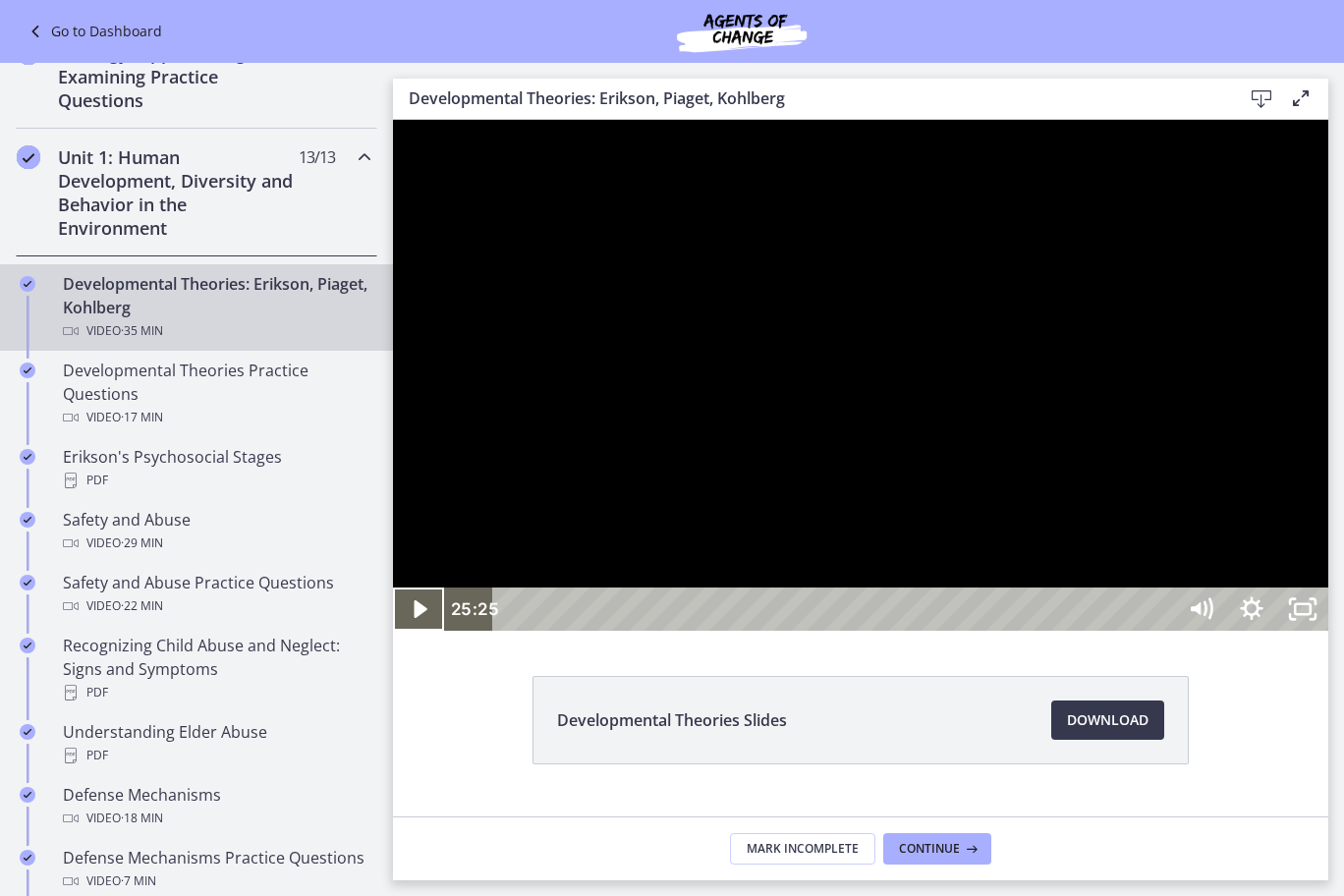 click at bounding box center [419, 609] 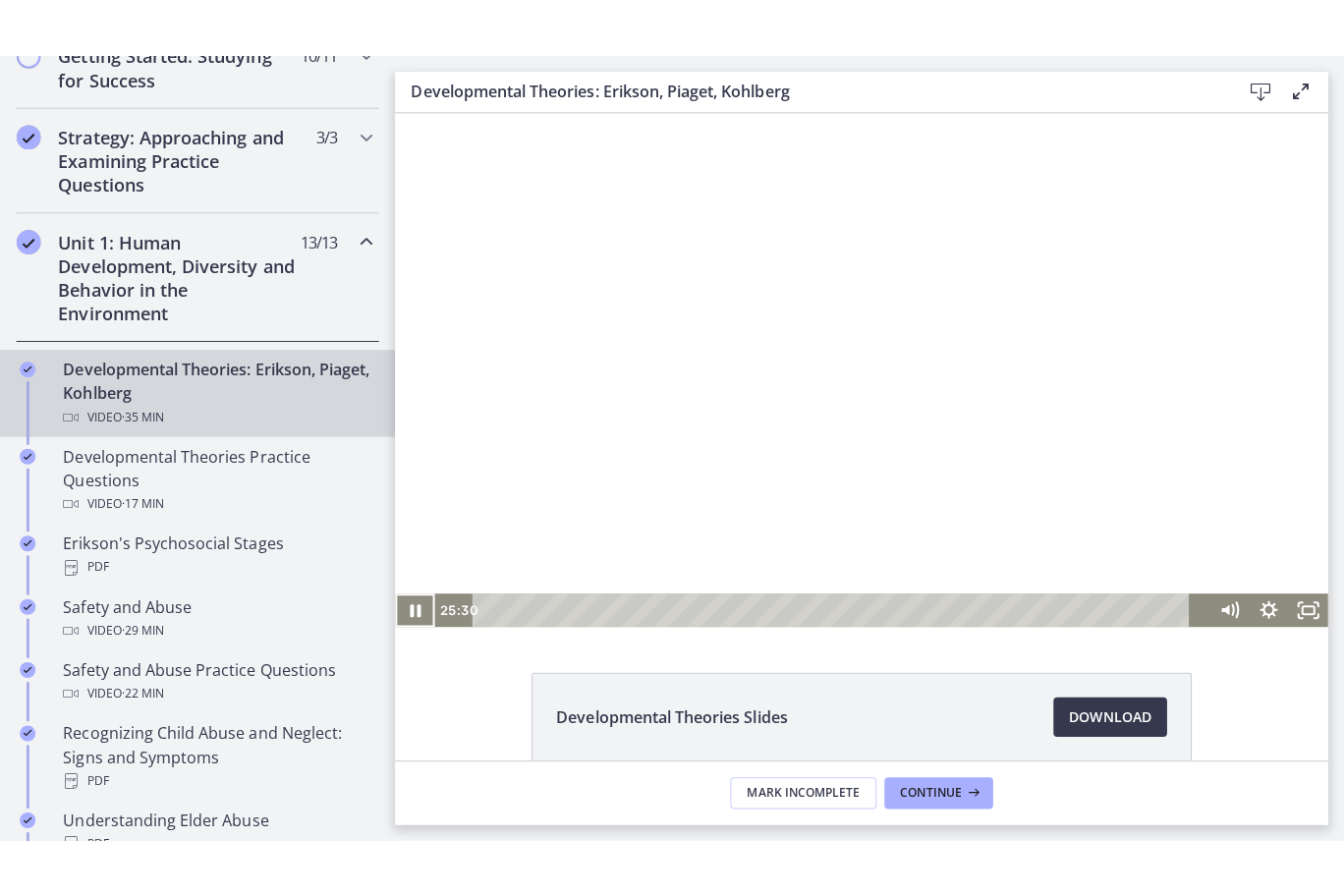 scroll, scrollTop: 493, scrollLeft: 0, axis: vertical 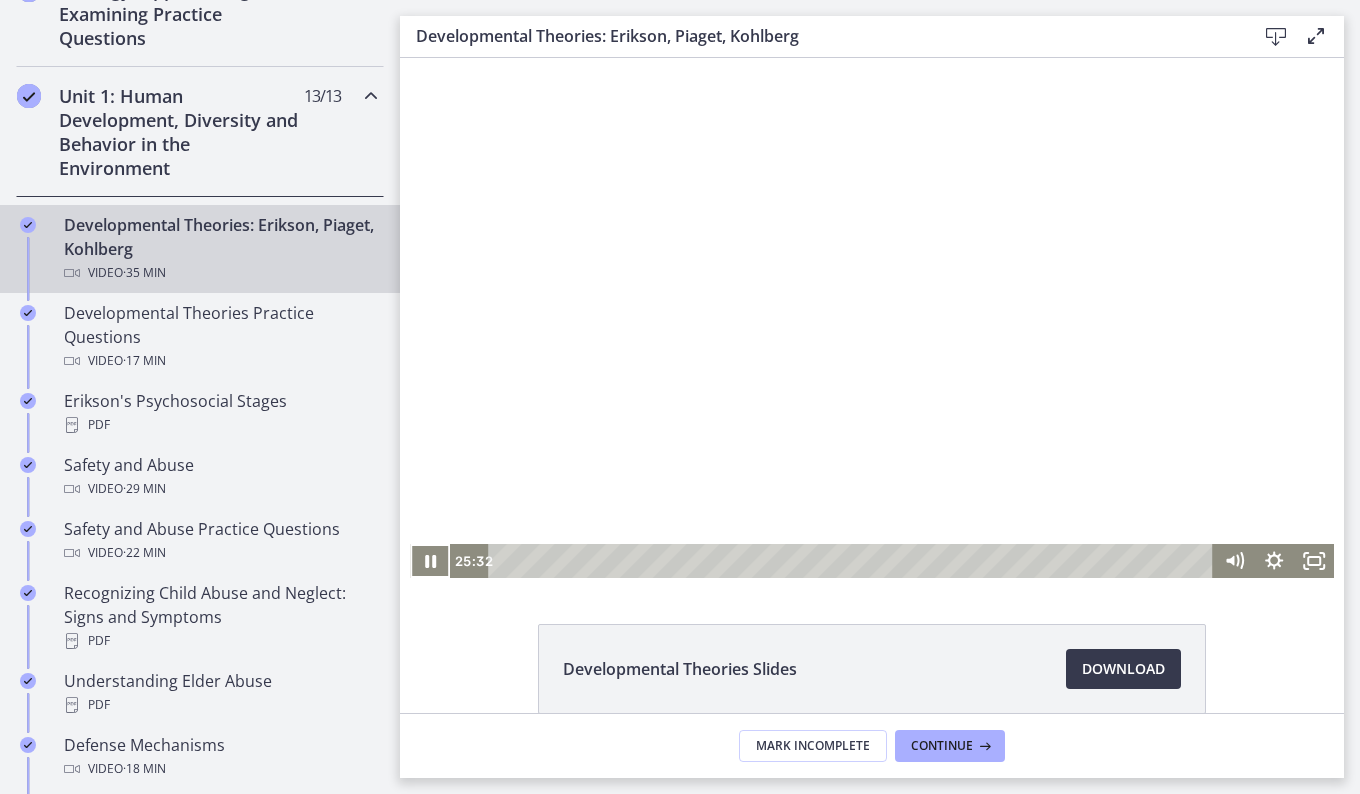 click at bounding box center [872, 318] 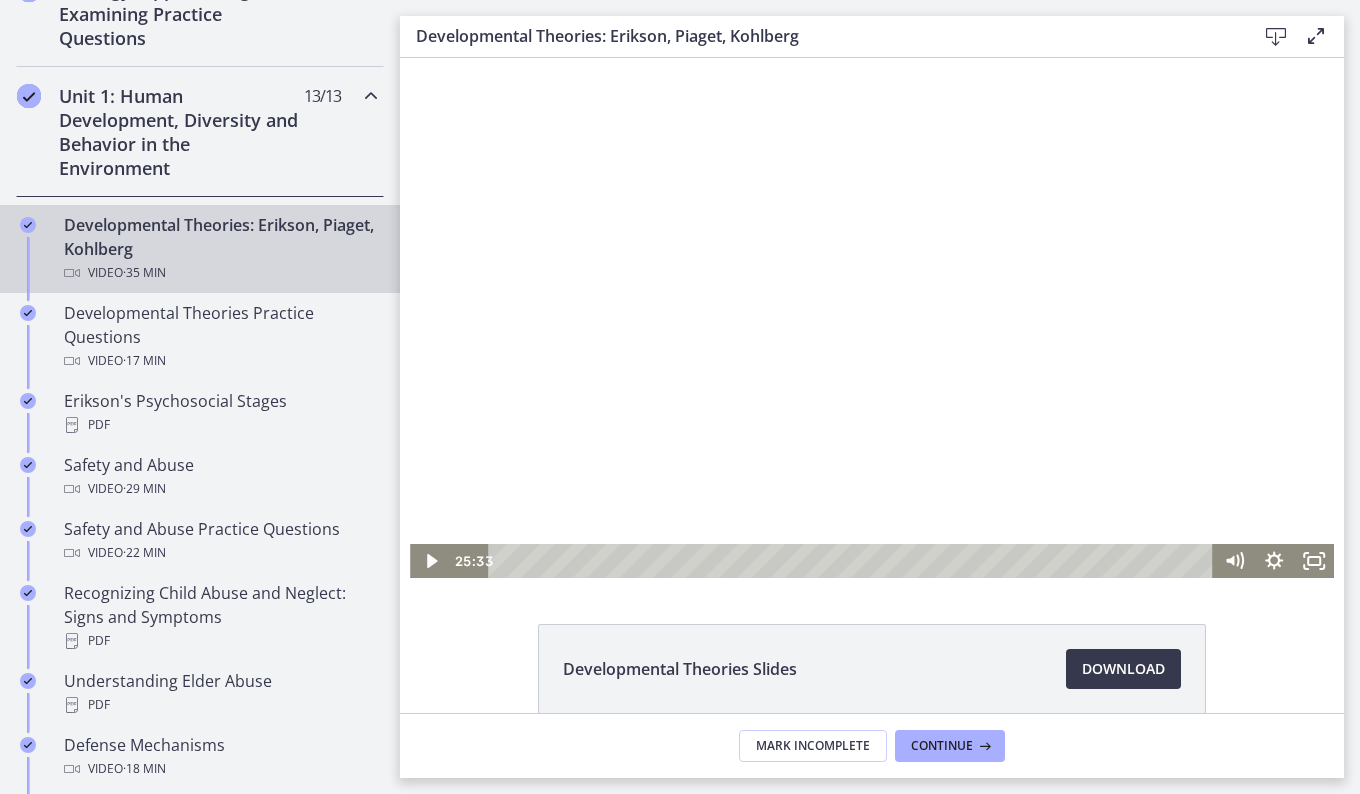 click 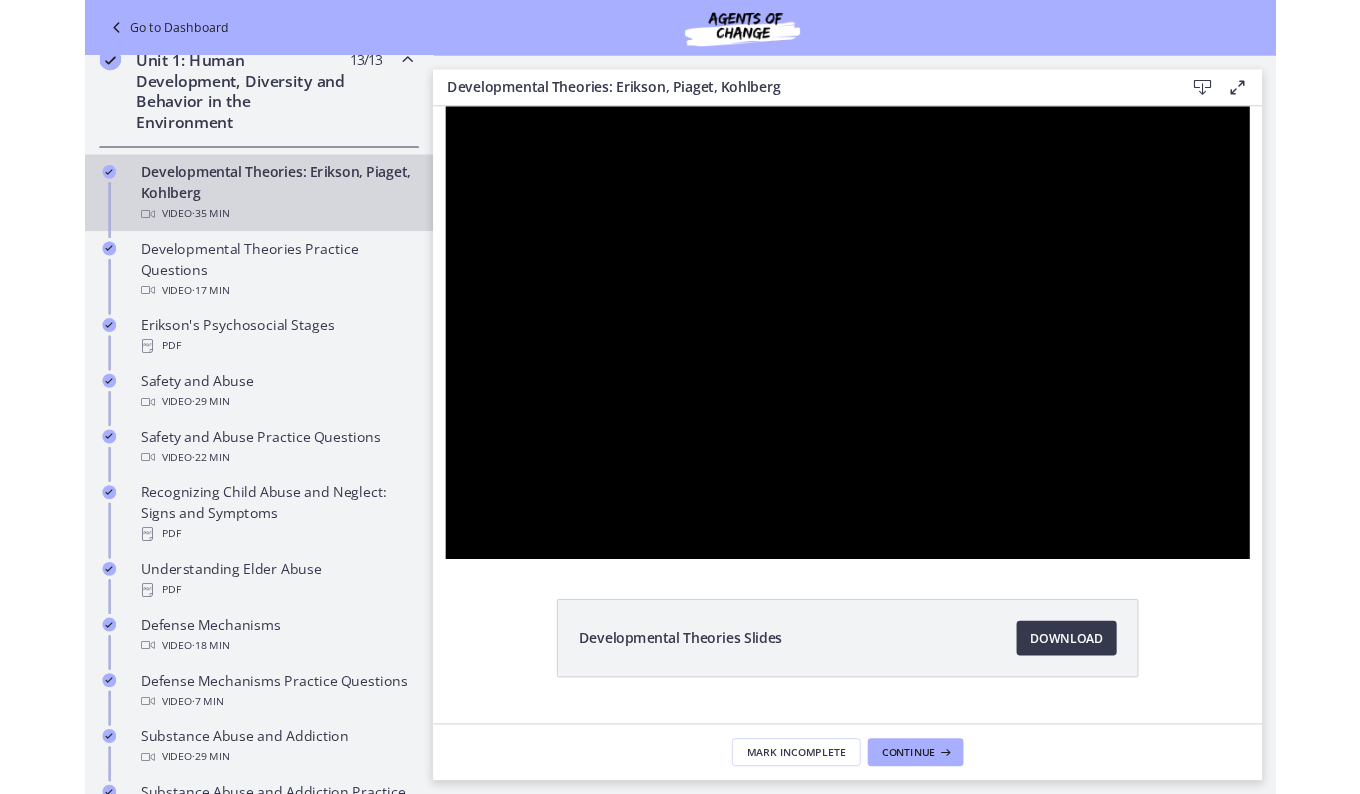 scroll, scrollTop: 410, scrollLeft: 0, axis: vertical 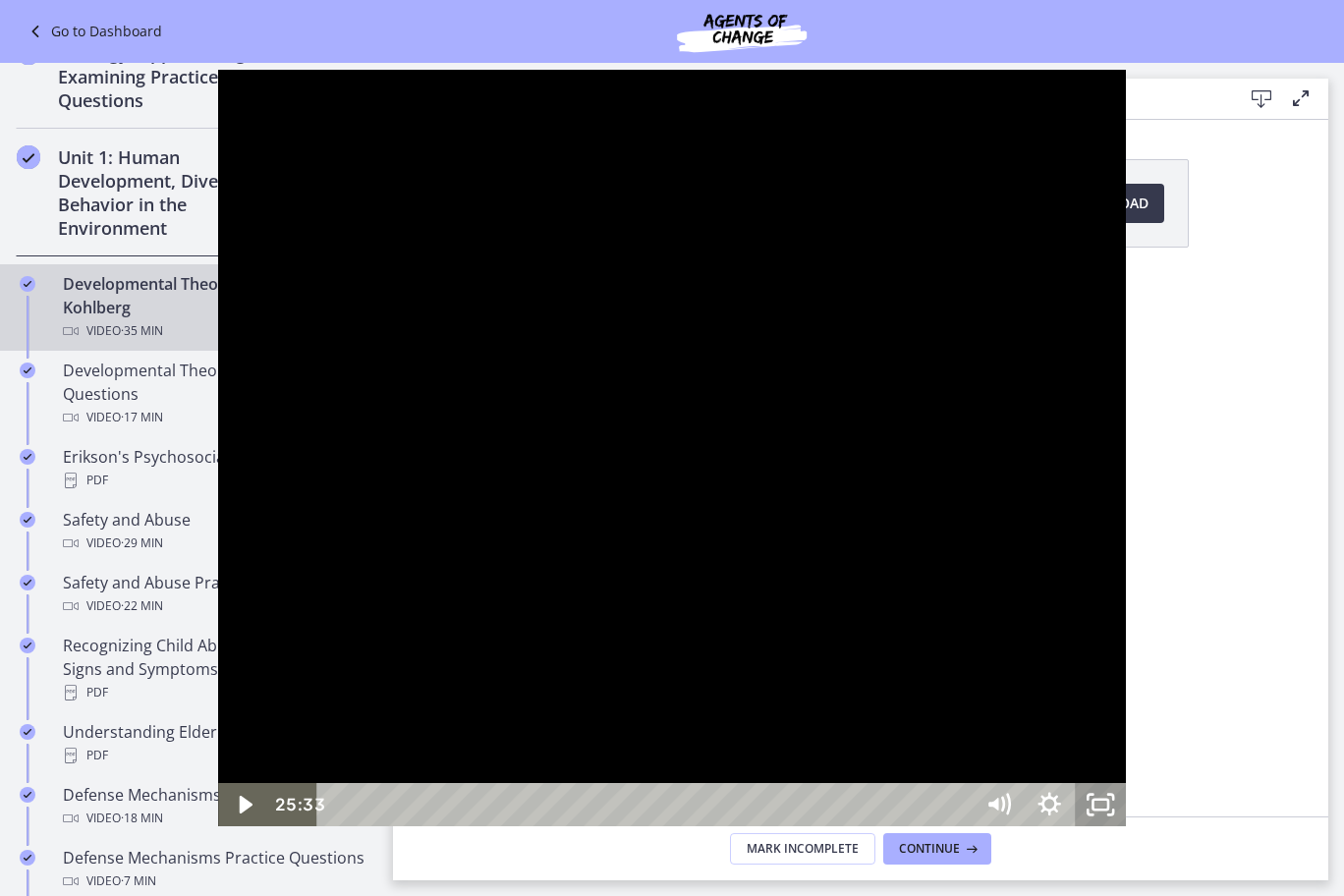 click at bounding box center [1100, 805] 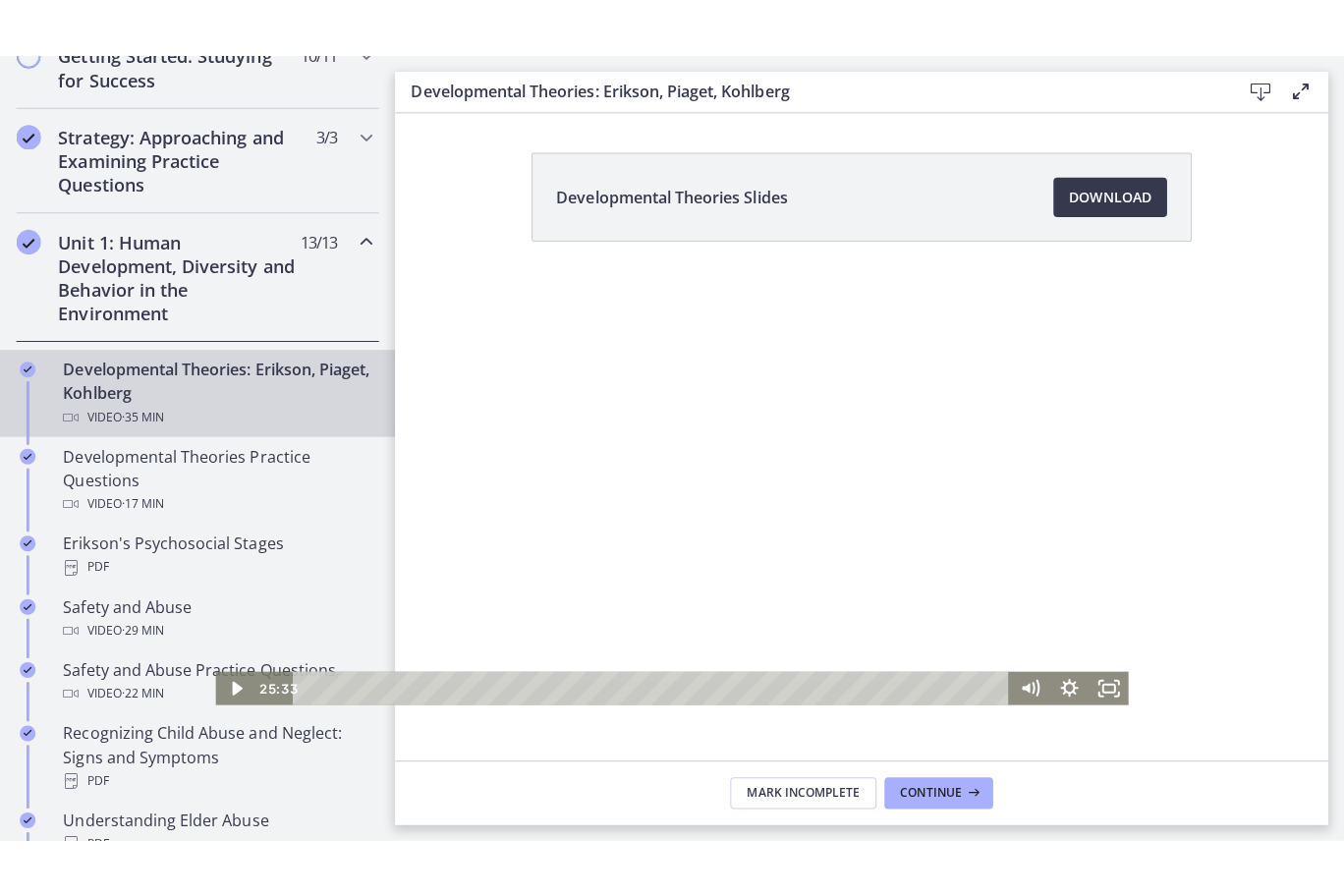 scroll, scrollTop: 493, scrollLeft: 0, axis: vertical 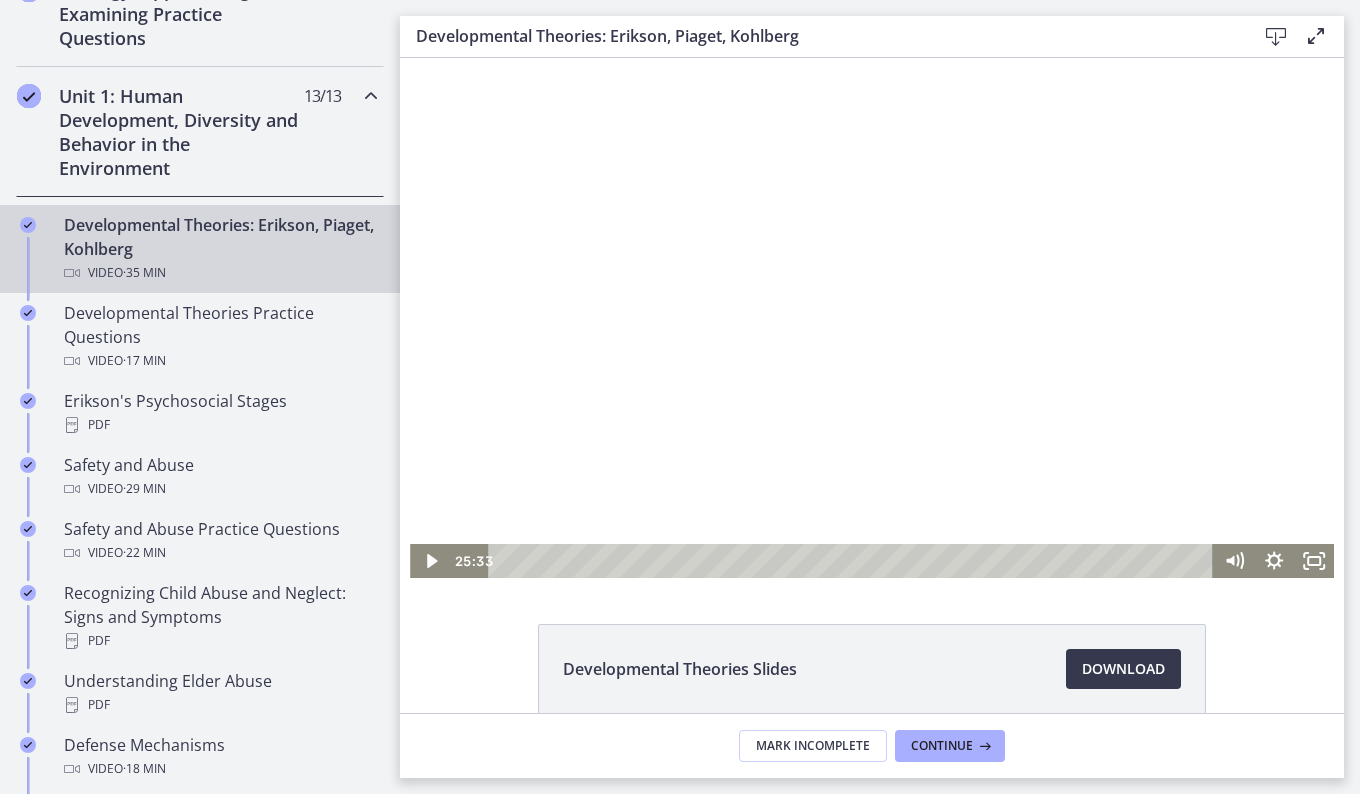 click 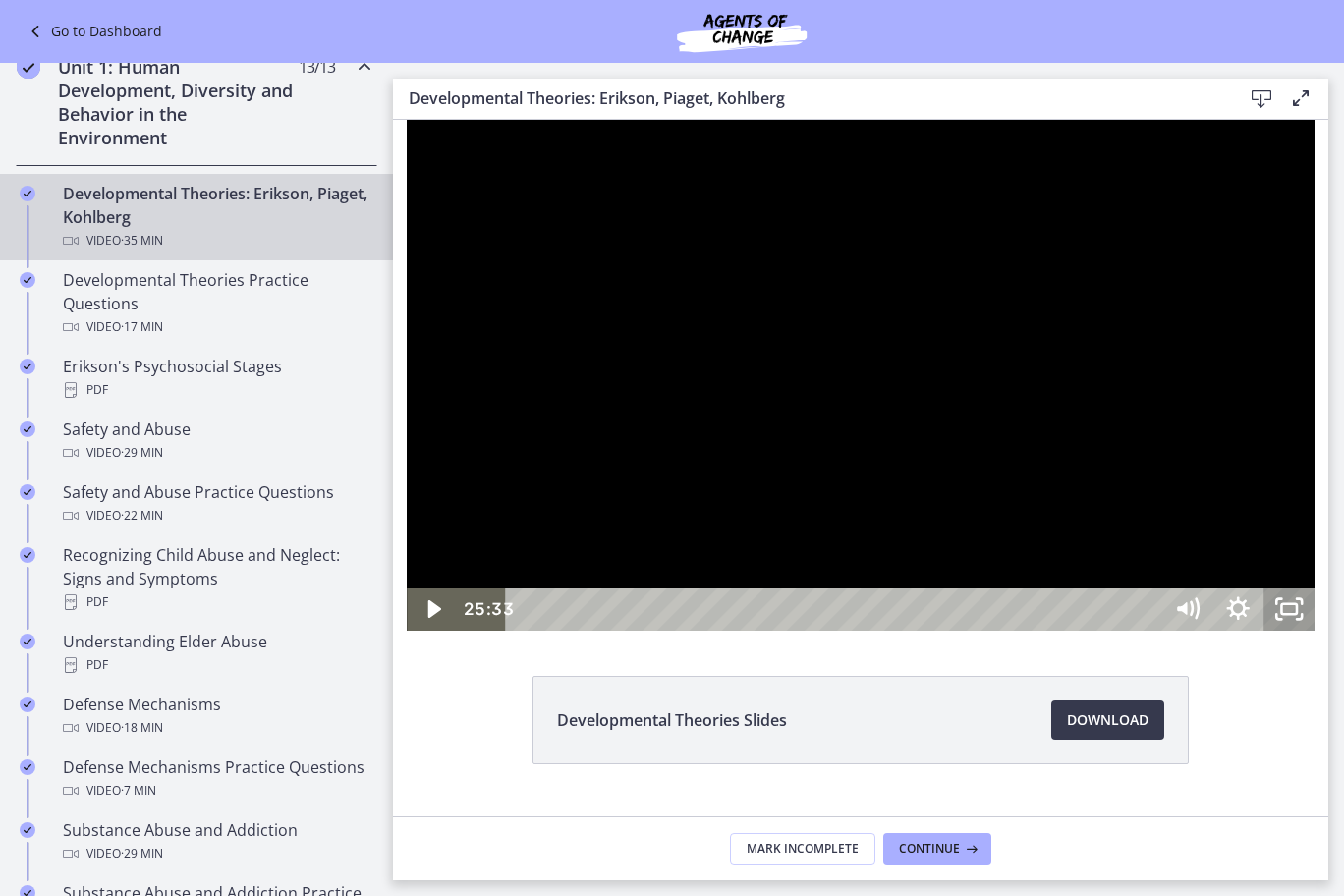 scroll, scrollTop: 403, scrollLeft: 0, axis: vertical 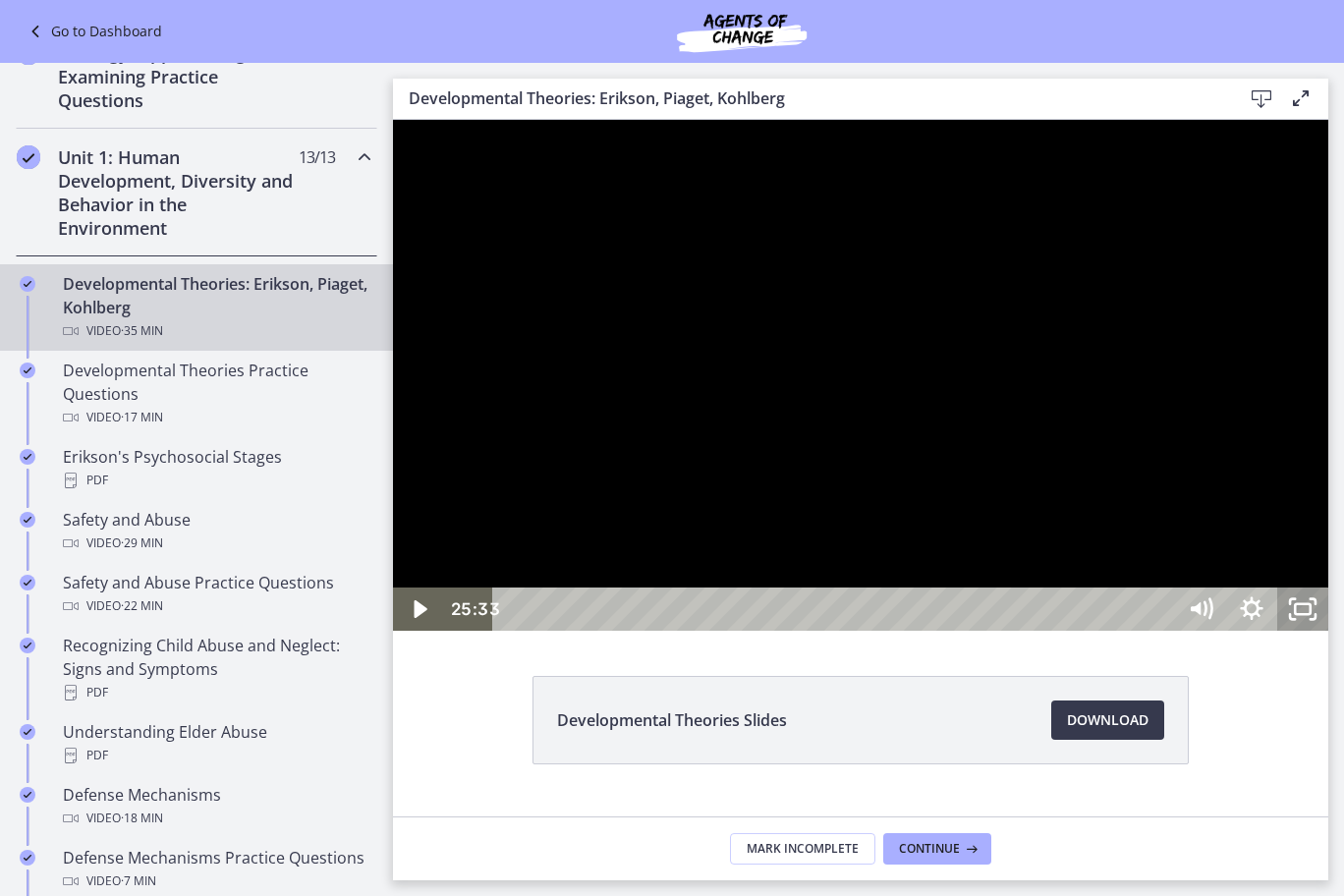 click at bounding box center [861, 375] 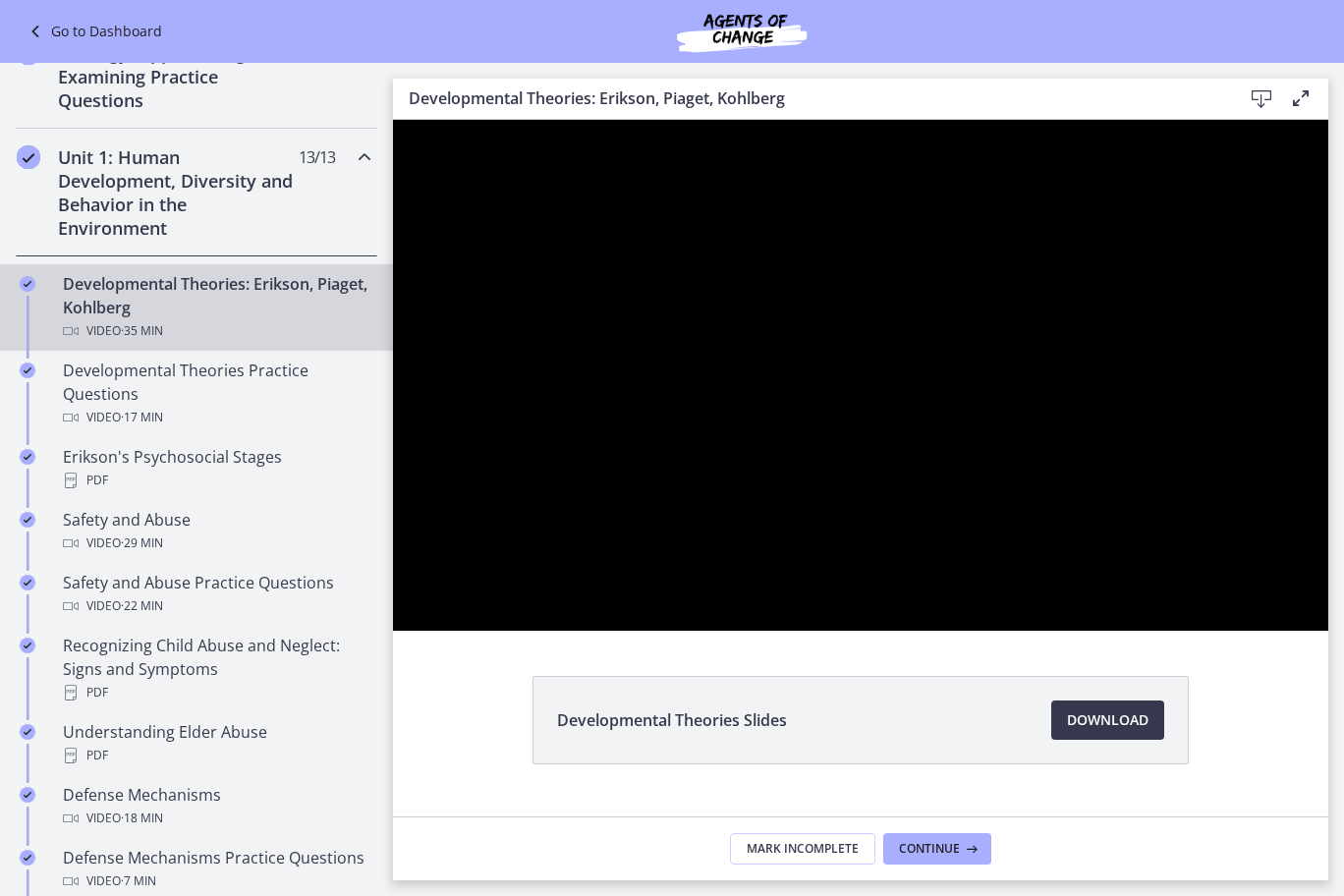 type 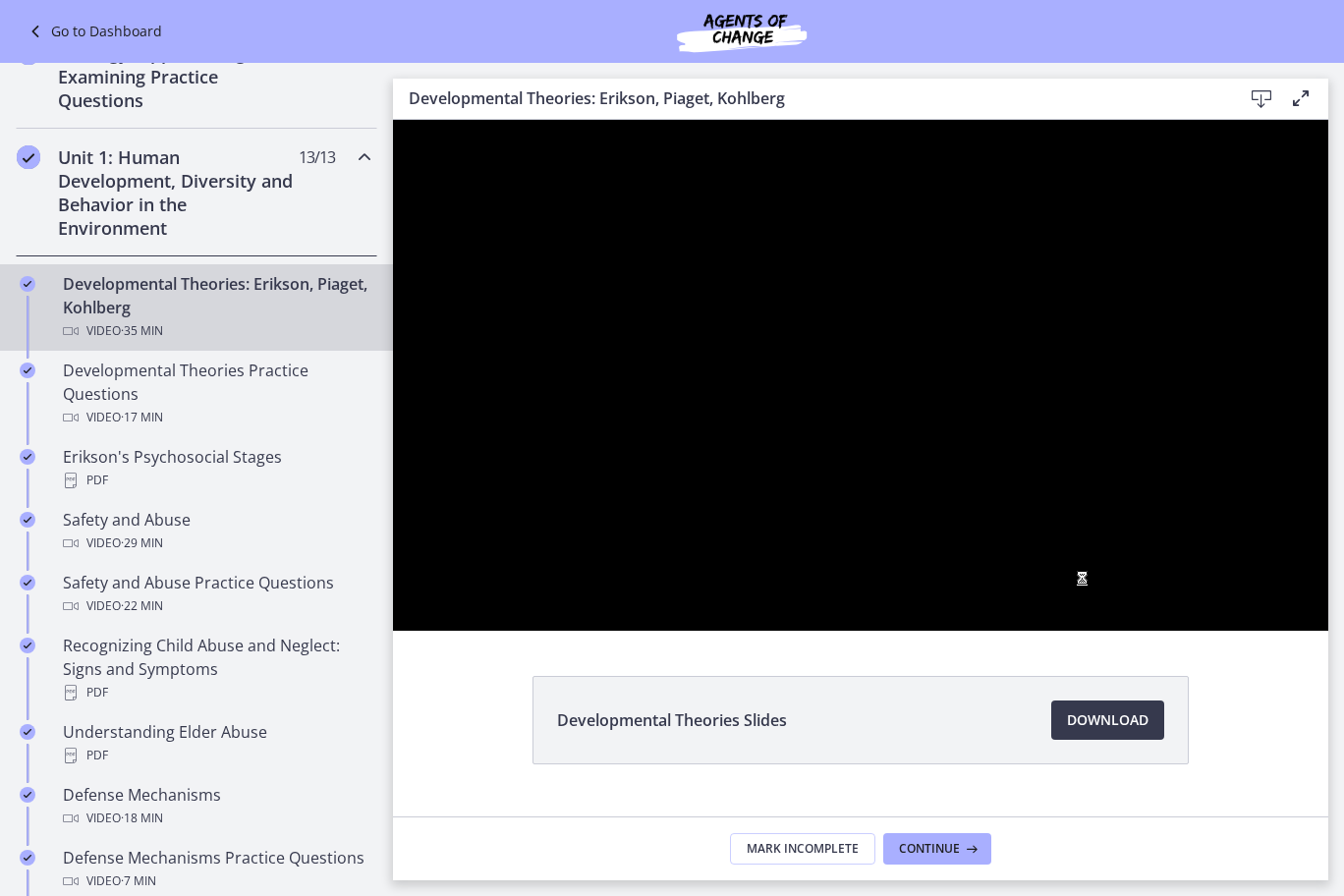 click at bounding box center (861, 375) 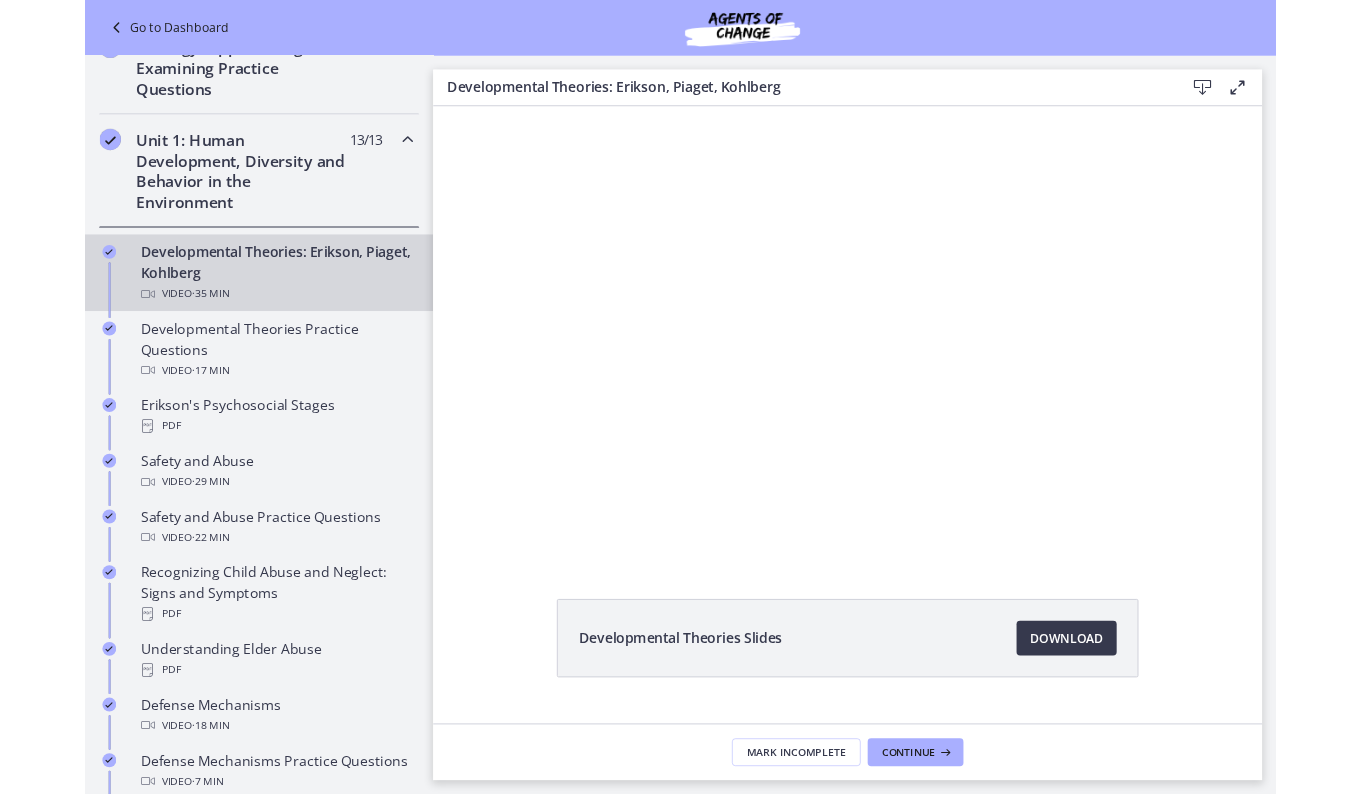 scroll, scrollTop: 0, scrollLeft: 0, axis: both 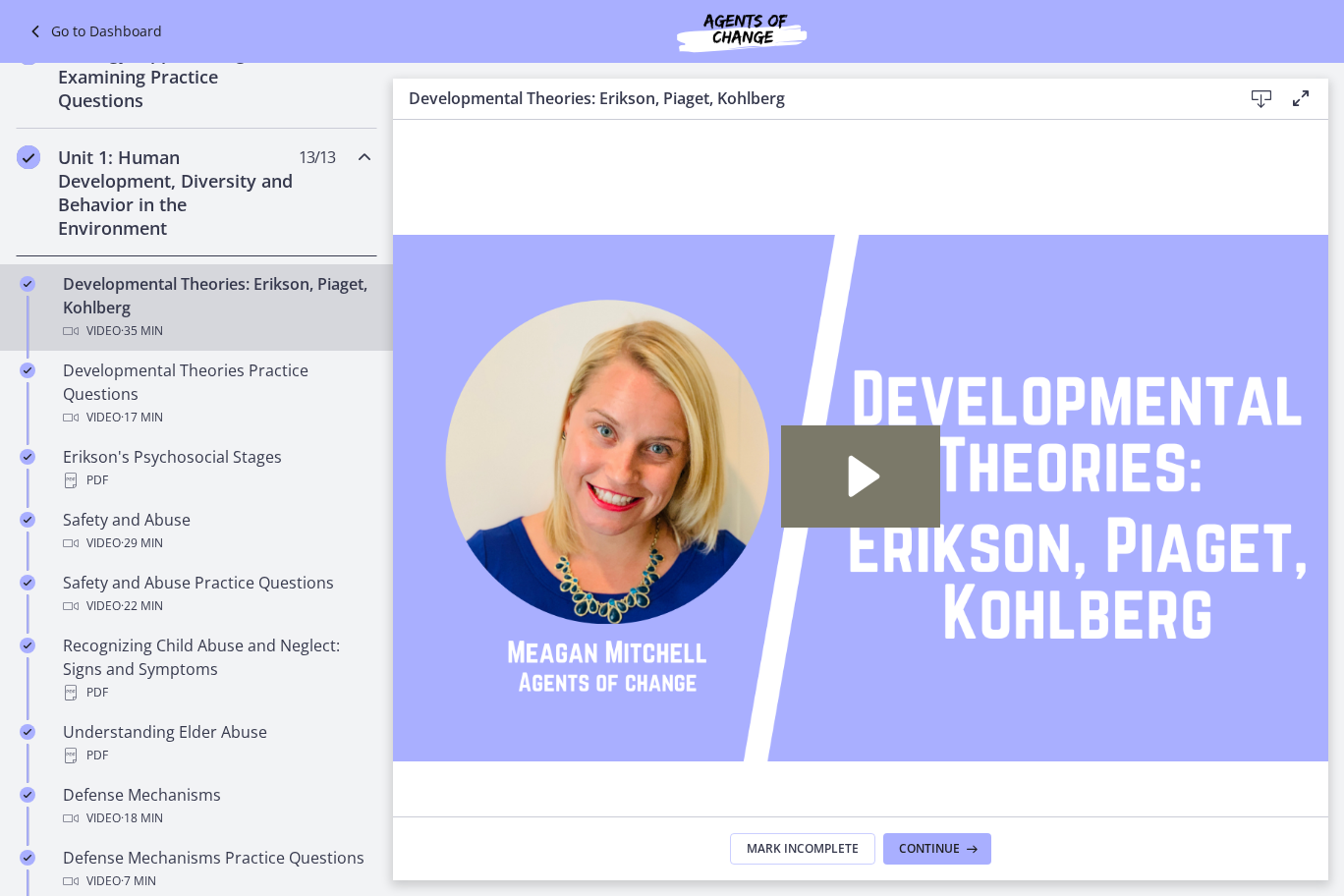 click 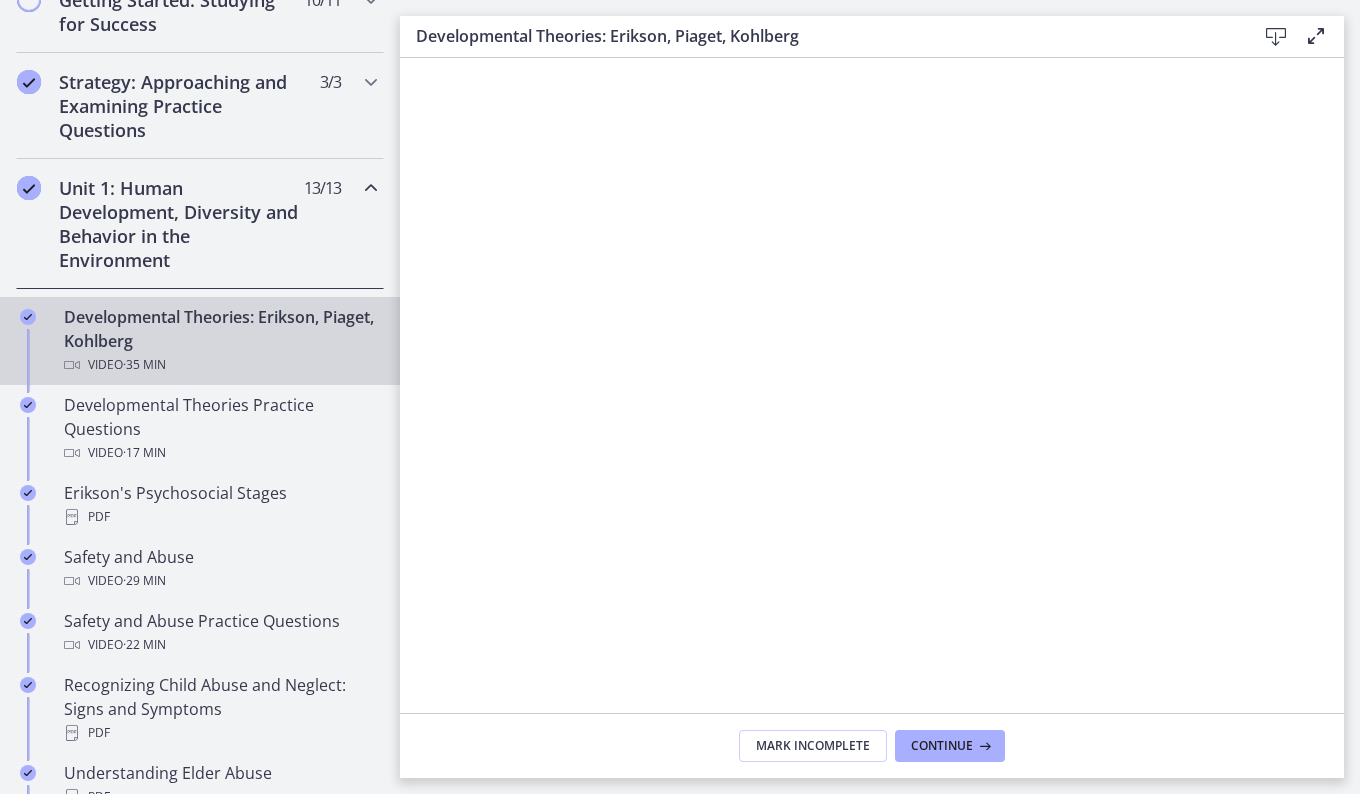 scroll, scrollTop: 502, scrollLeft: 0, axis: vertical 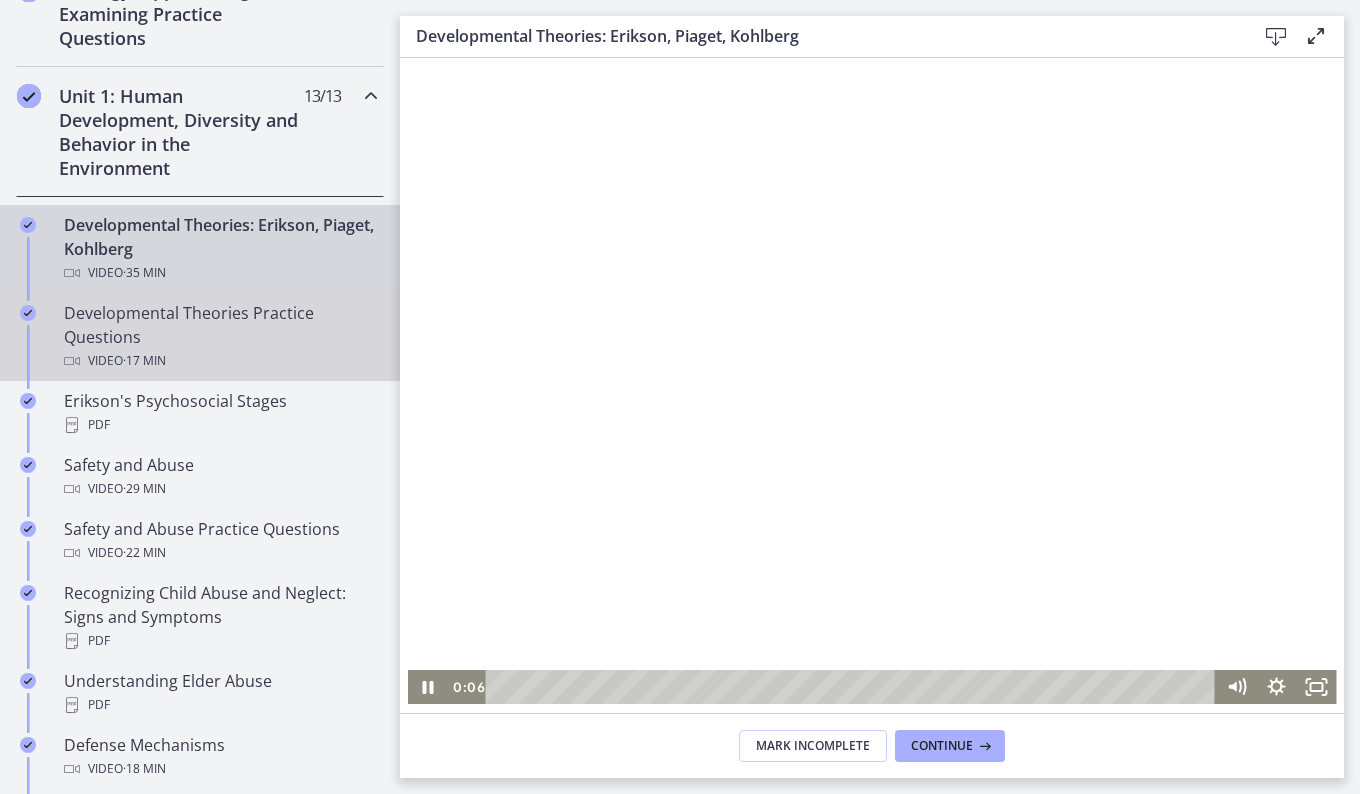 click on "Video
·  17 min" at bounding box center (220, 361) 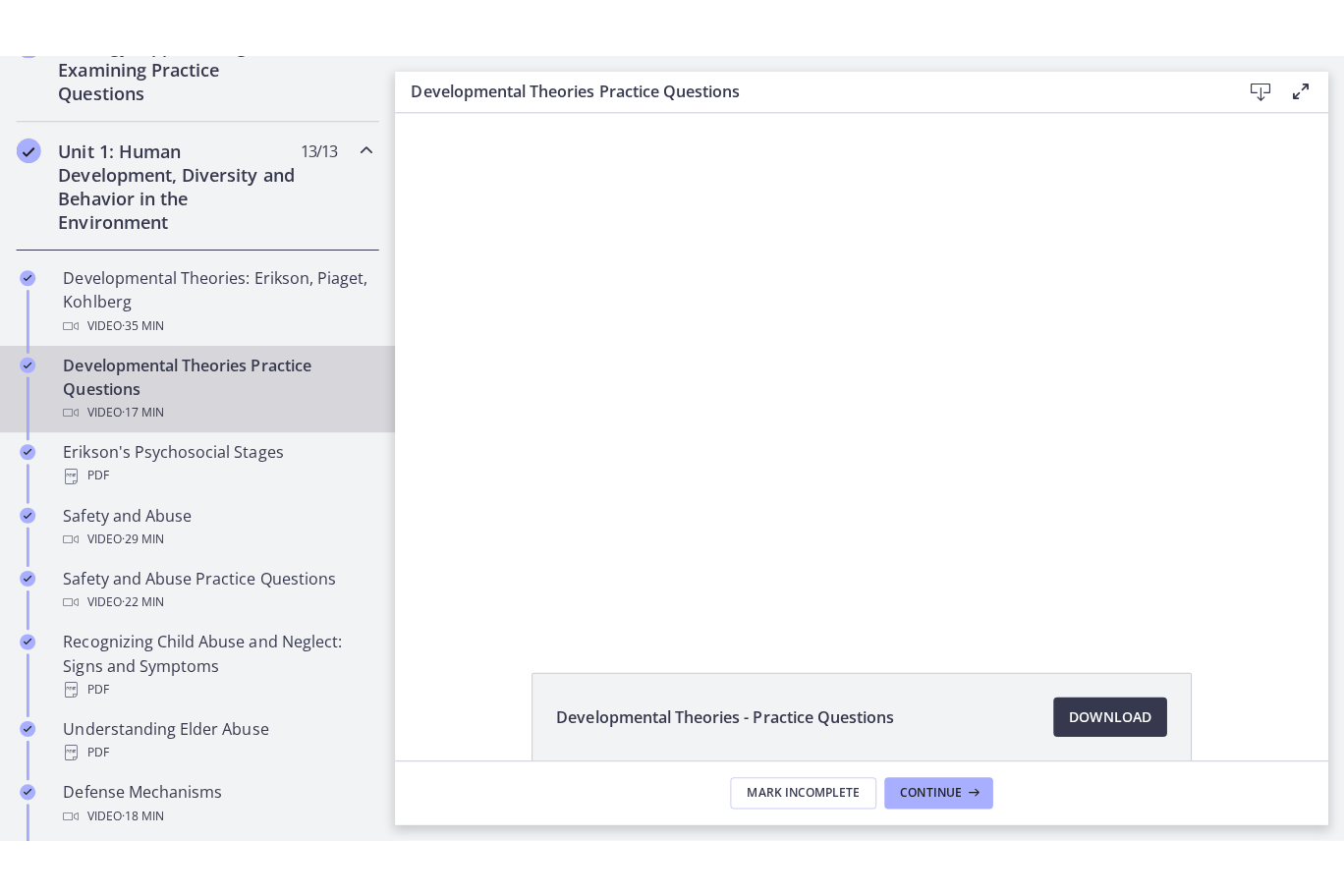 scroll, scrollTop: 0, scrollLeft: 0, axis: both 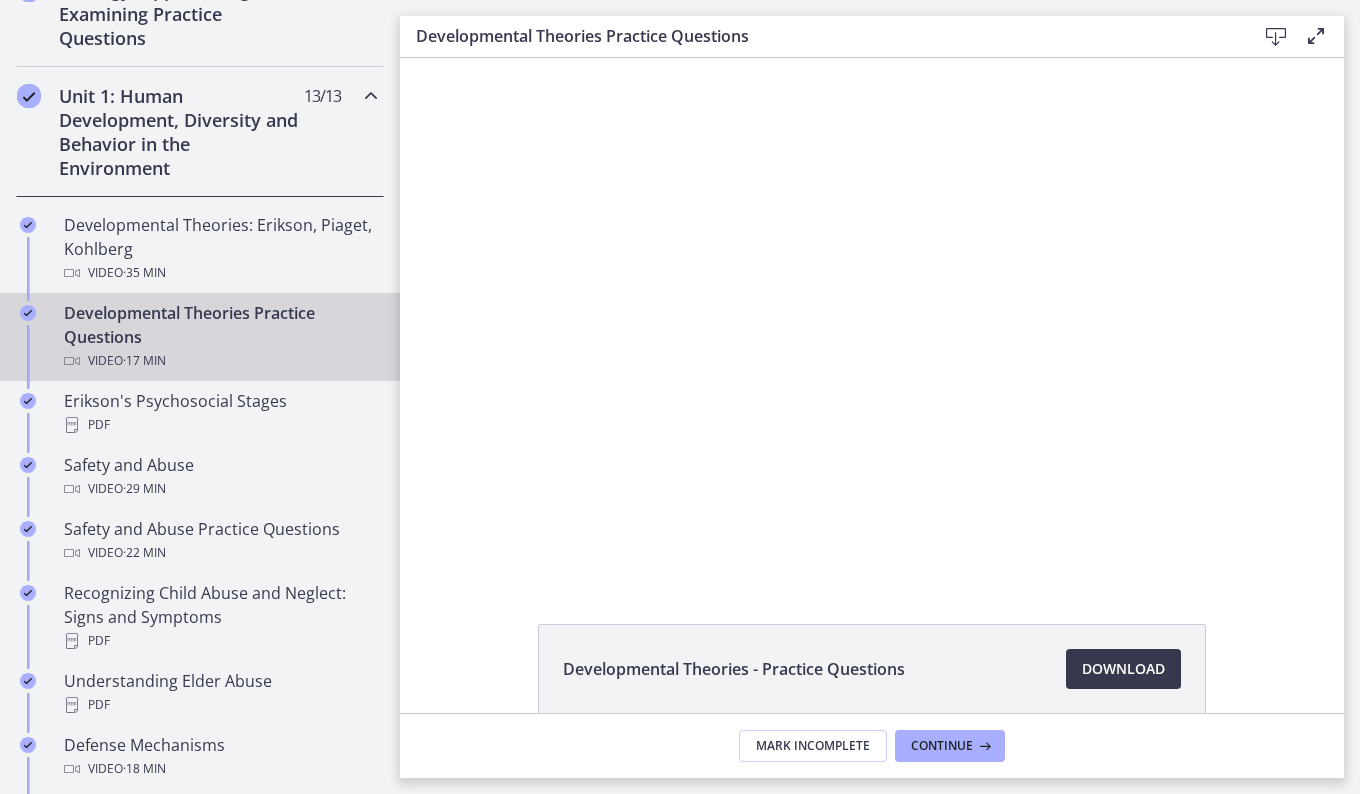 click at bounding box center [872, 318] 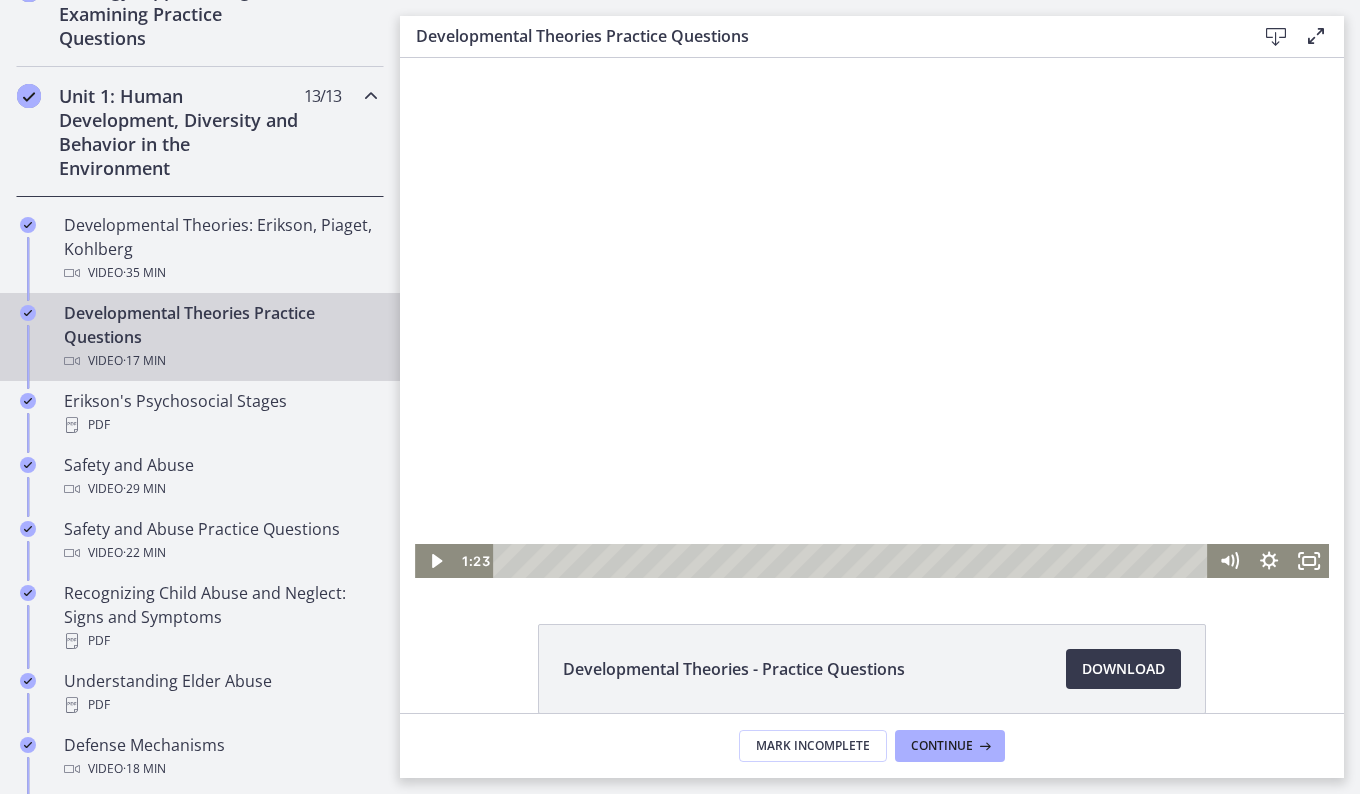 click 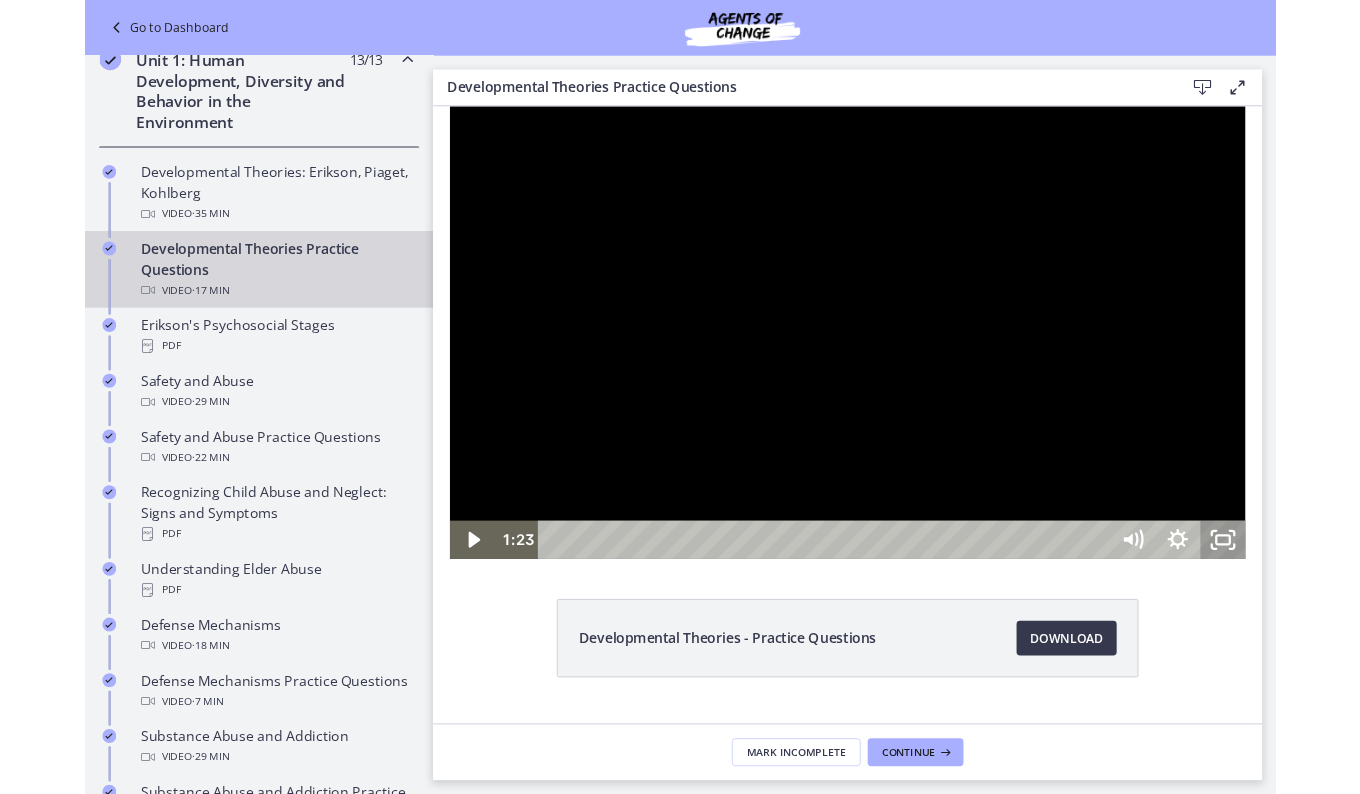 scroll, scrollTop: 410, scrollLeft: 0, axis: vertical 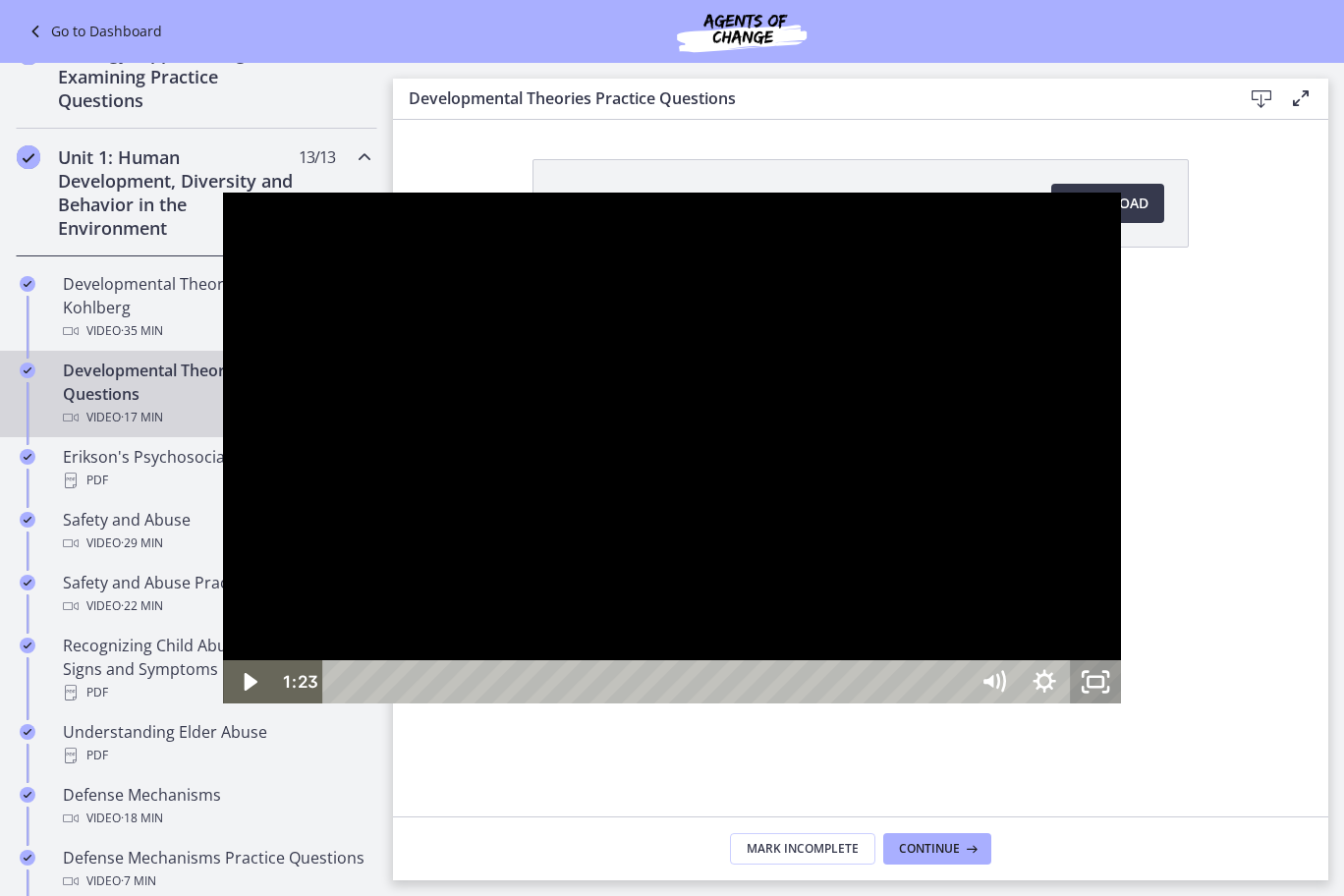 type 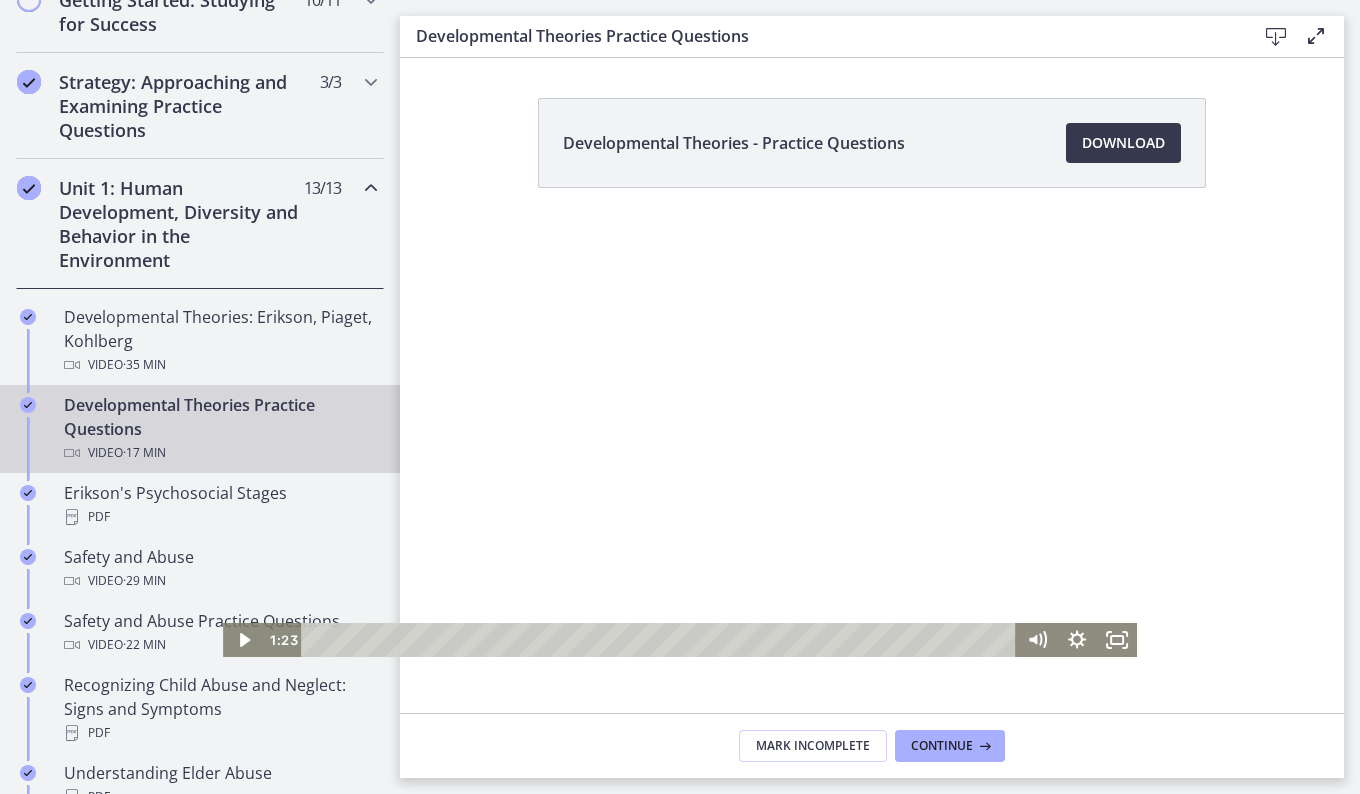 scroll, scrollTop: 502, scrollLeft: 0, axis: vertical 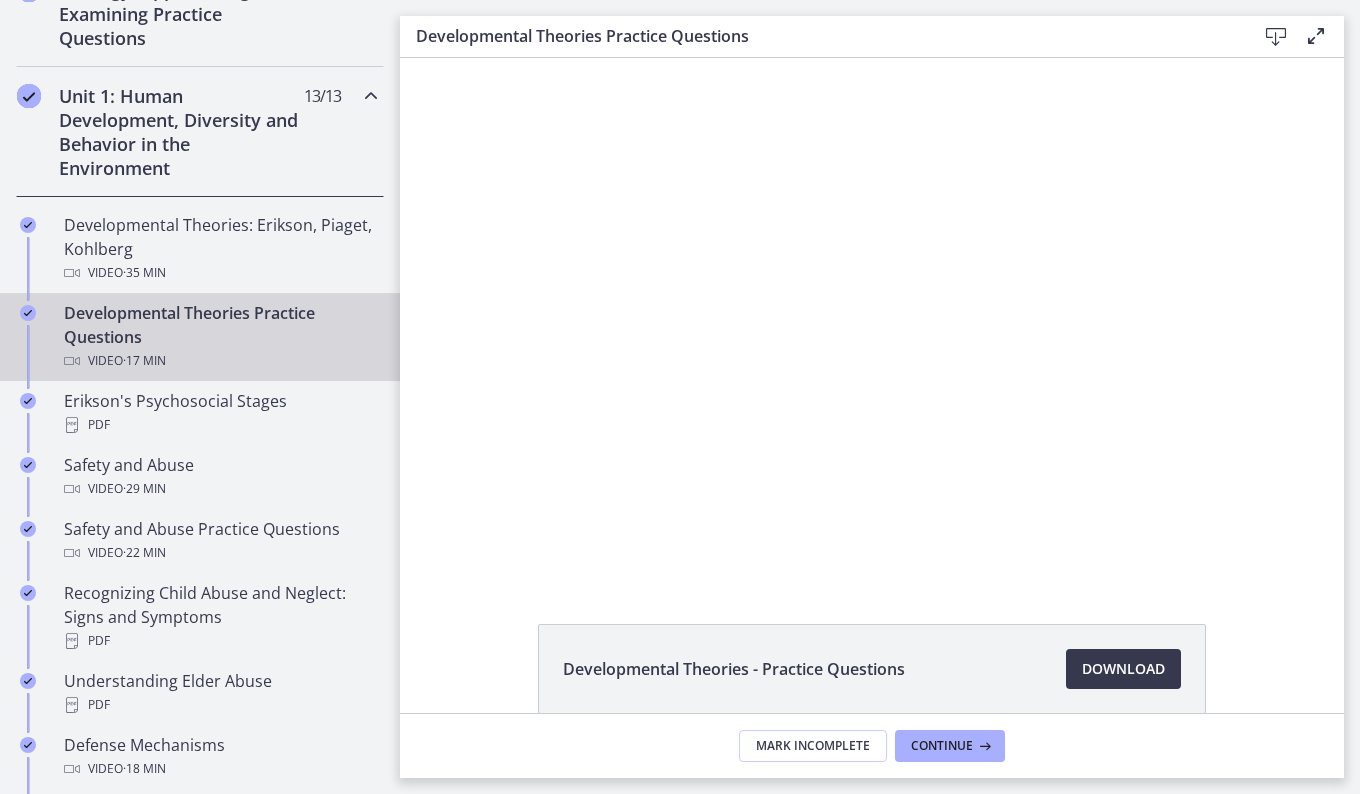 click at bounding box center [872, 318] 